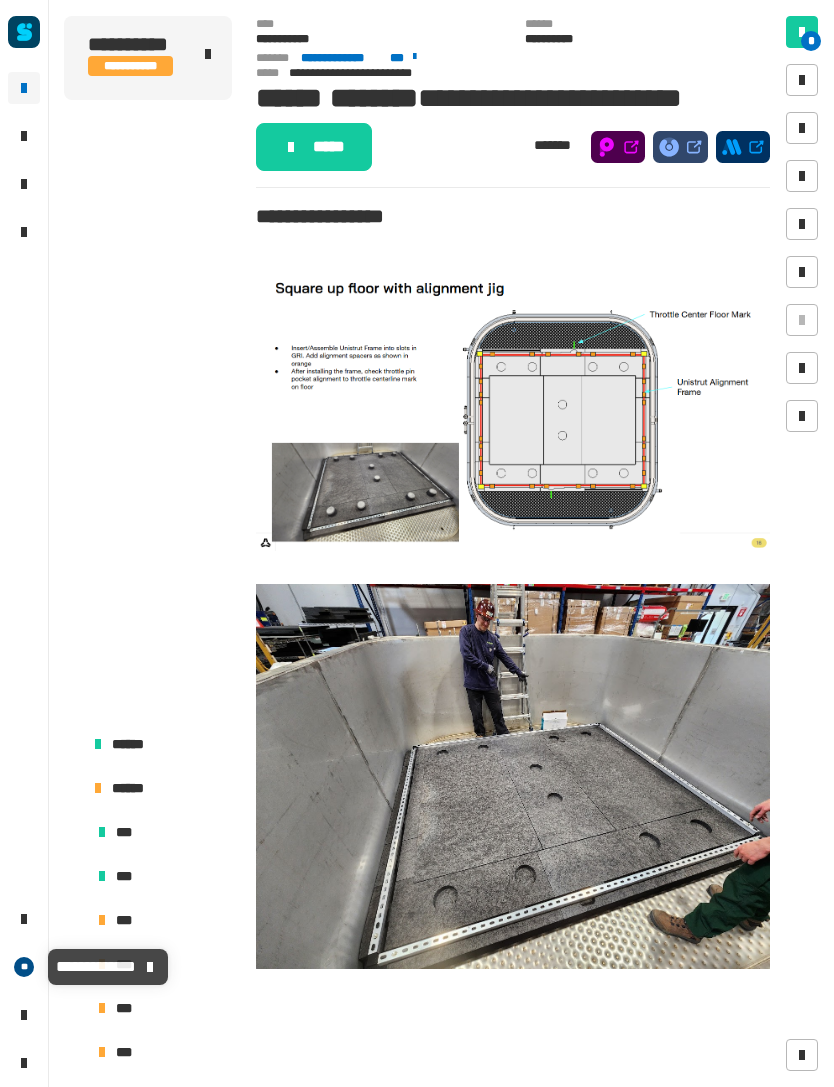 scroll, scrollTop: 0, scrollLeft: 0, axis: both 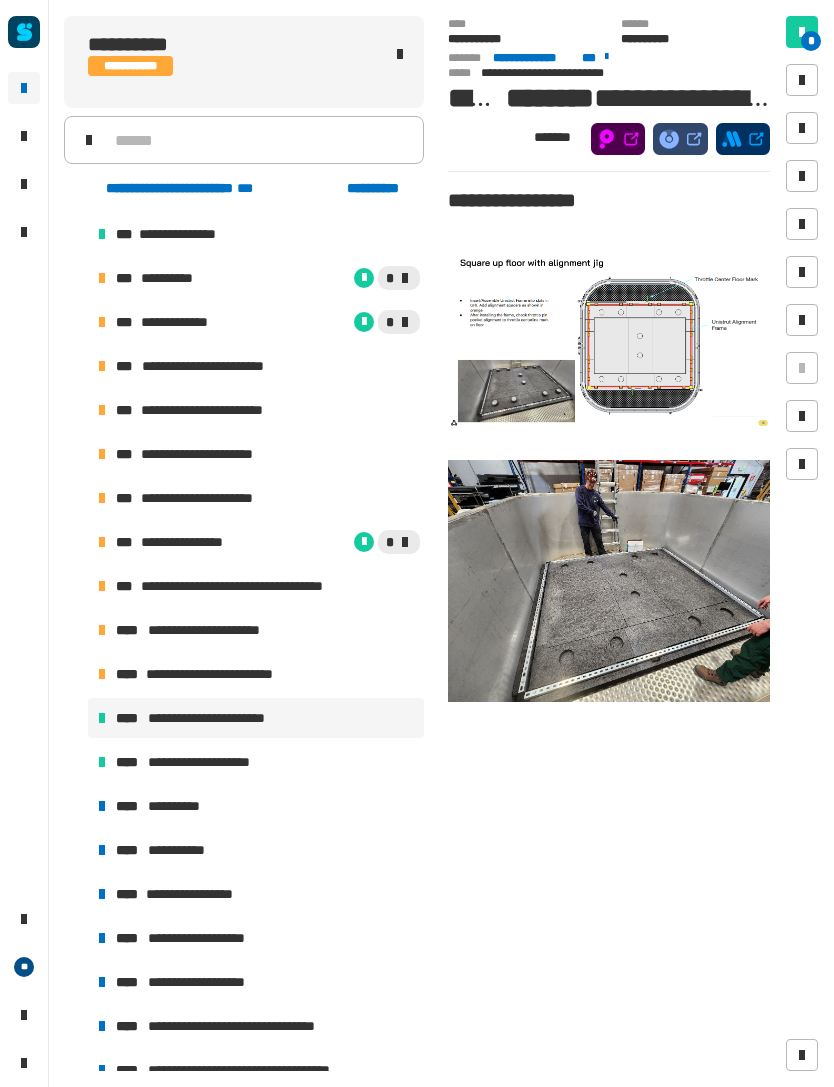 click on "**********" at bounding box center (178, 806) 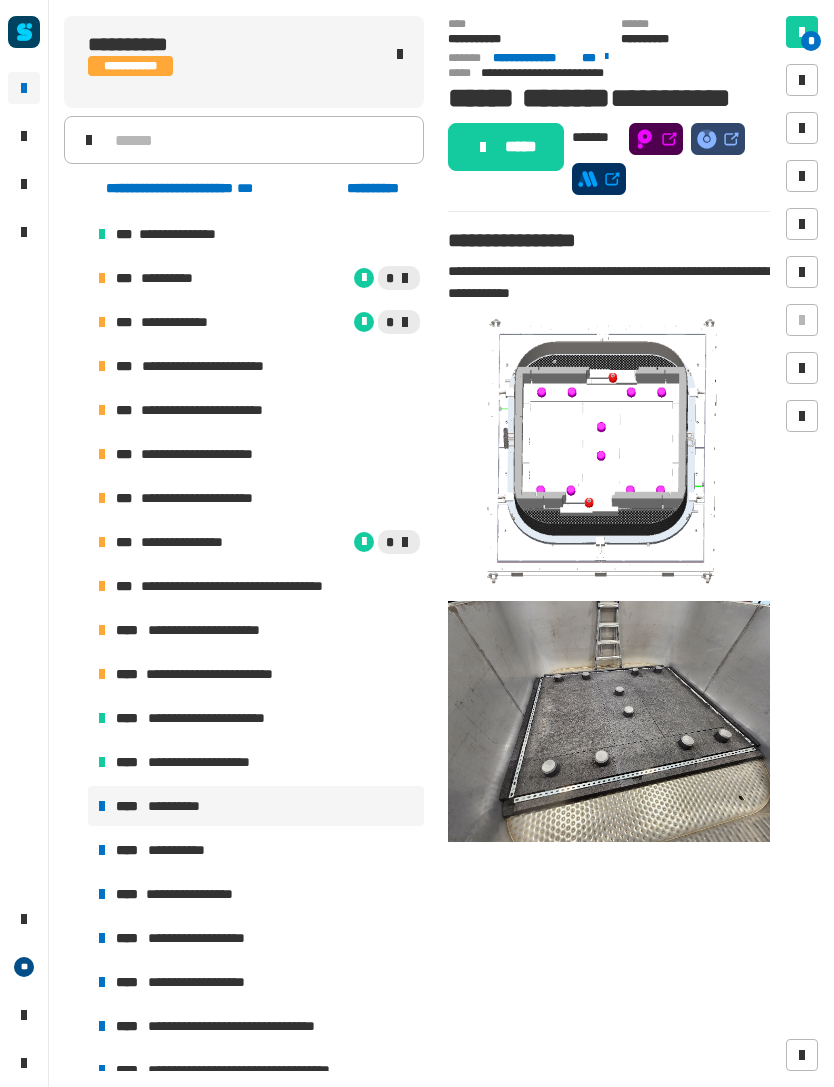 click on "**********" at bounding box center [185, 850] 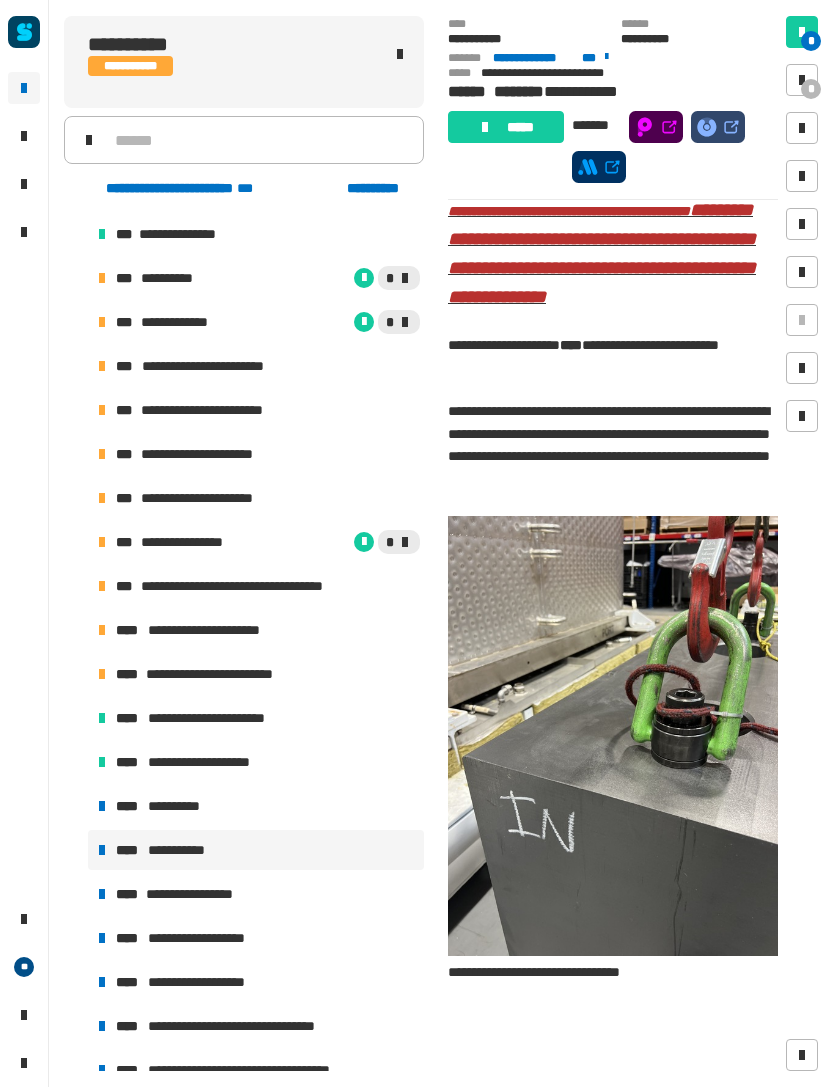 scroll, scrollTop: 159, scrollLeft: 0, axis: vertical 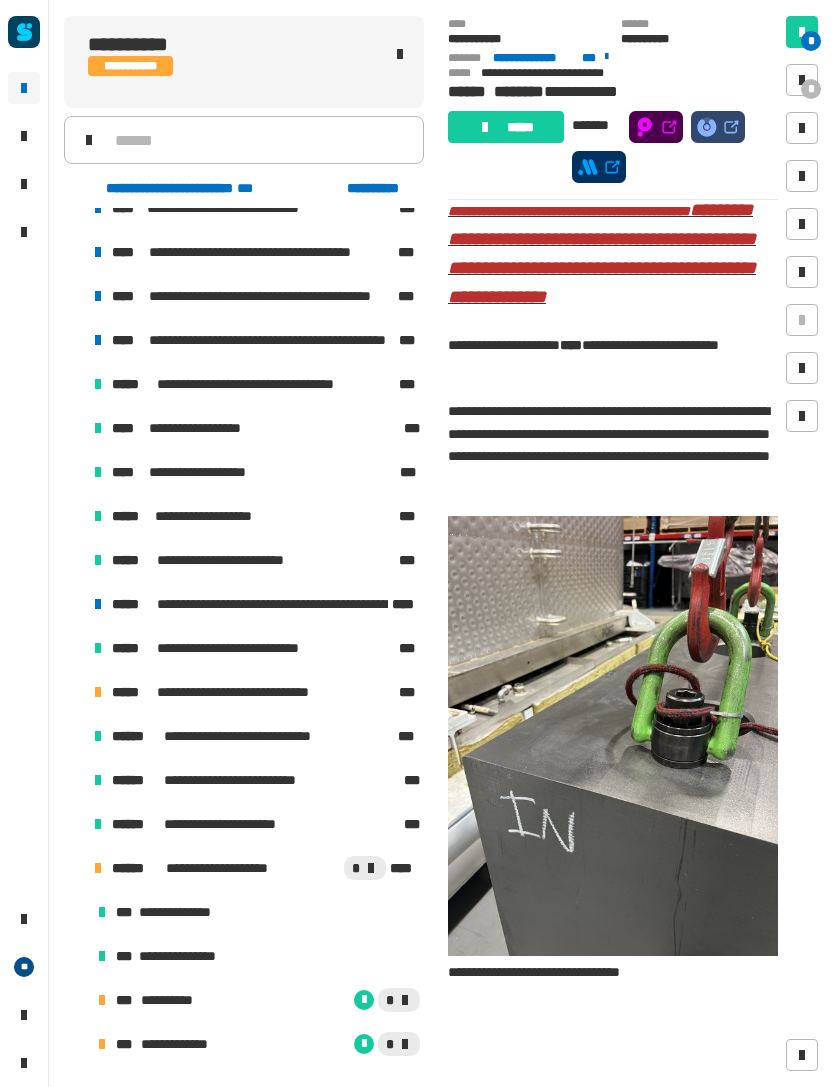 click on "**********" at bounding box center [171, 1000] 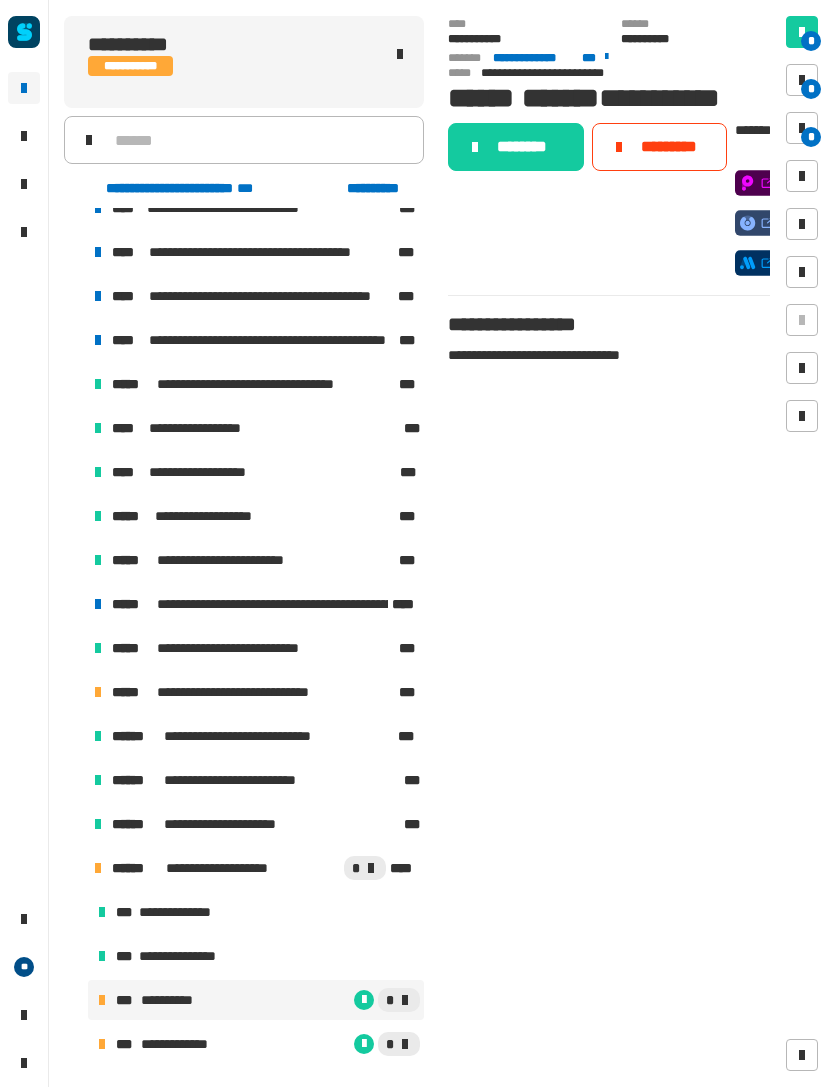 click on "*" at bounding box center (802, 80) 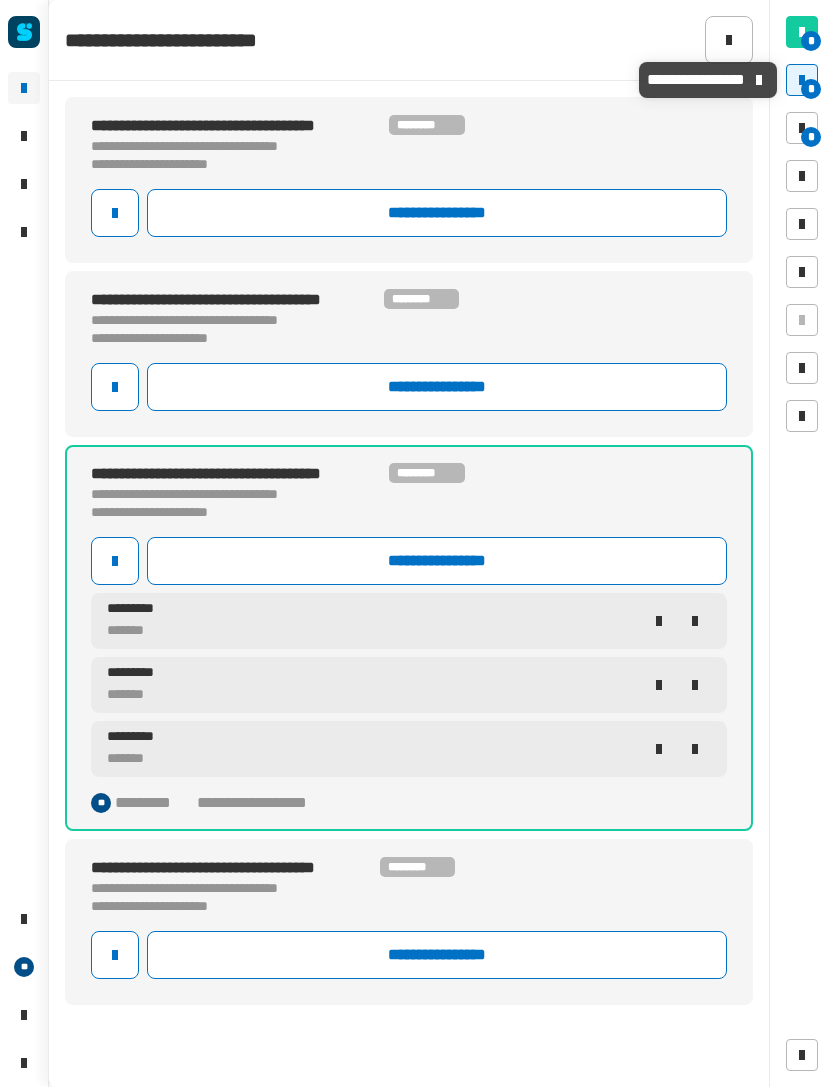 click on "********* *******" 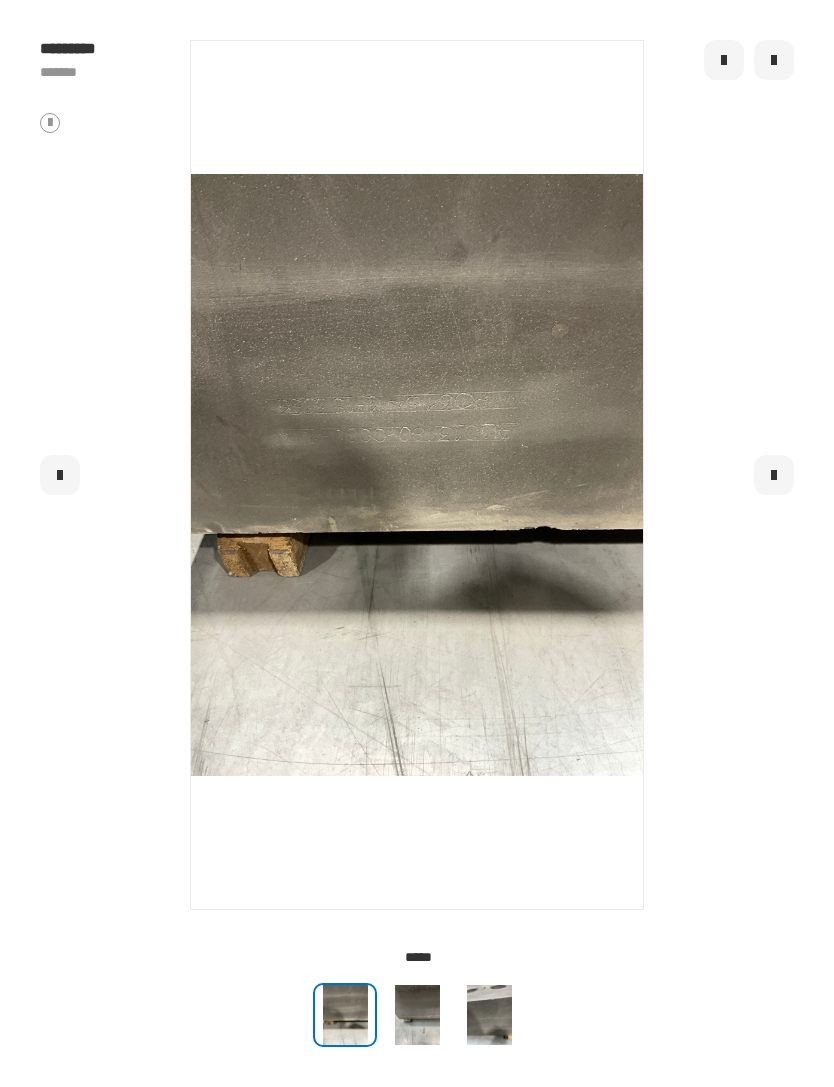 click 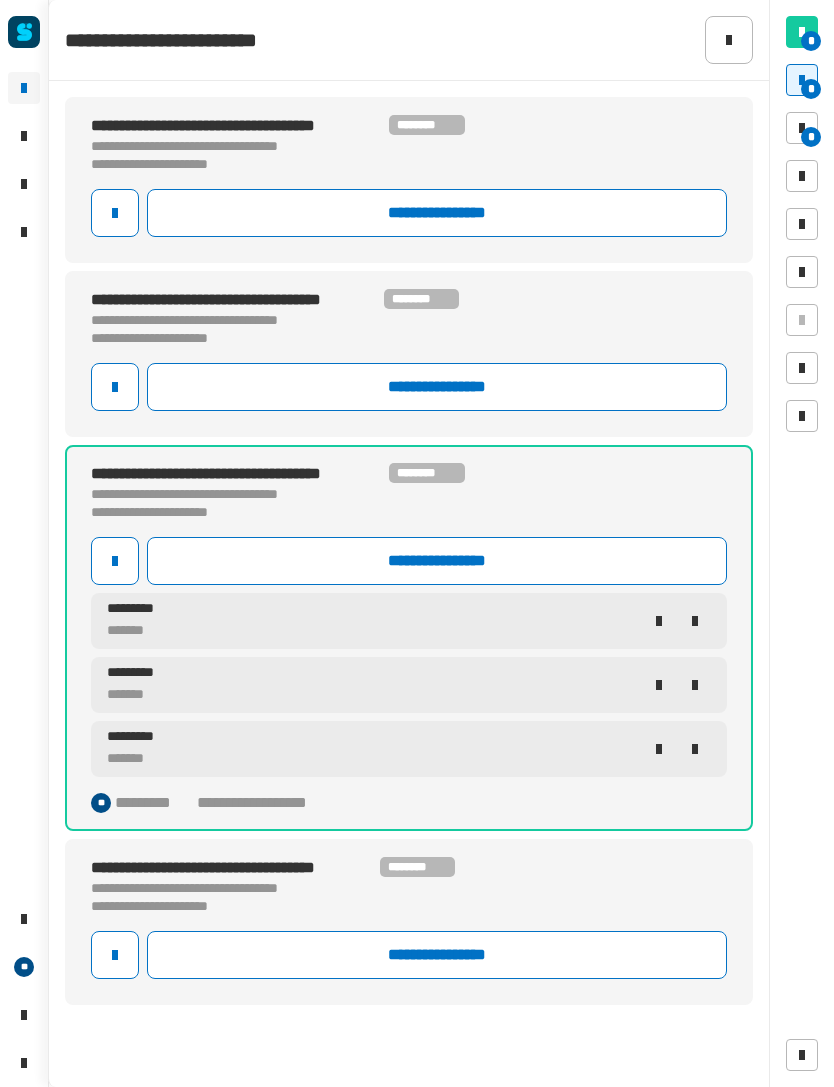 click 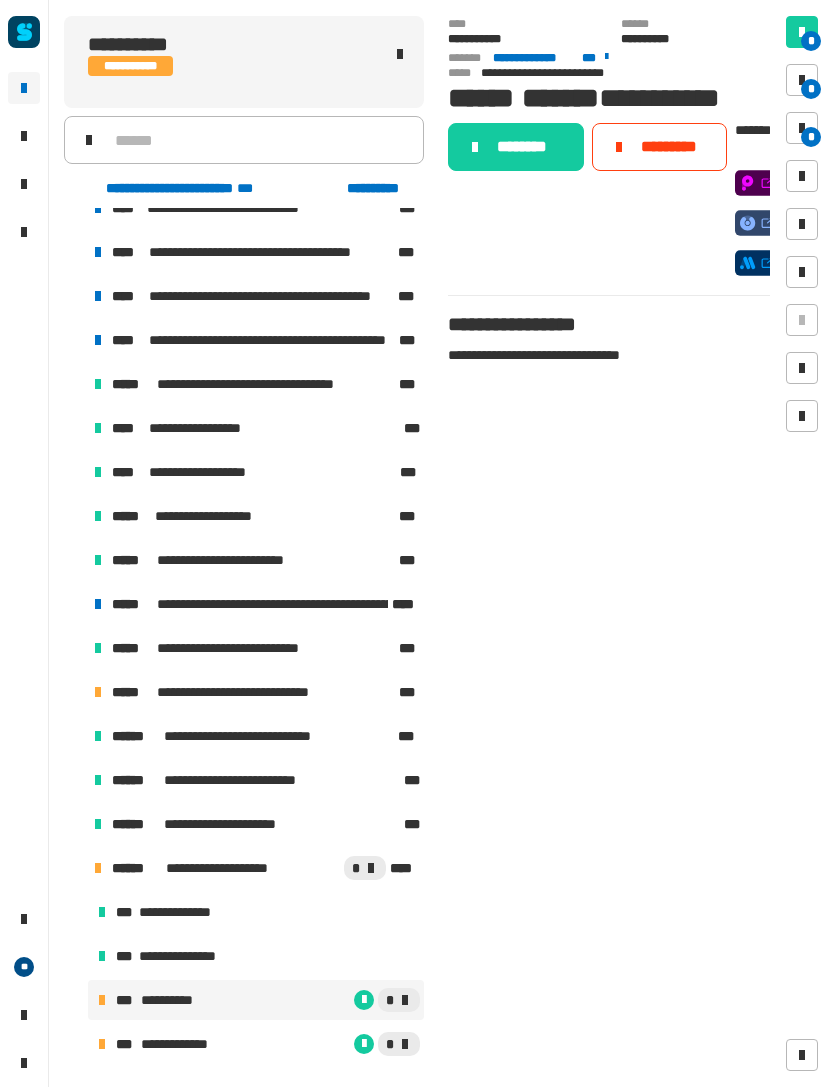 click on "**********" at bounding box center [171, 1000] 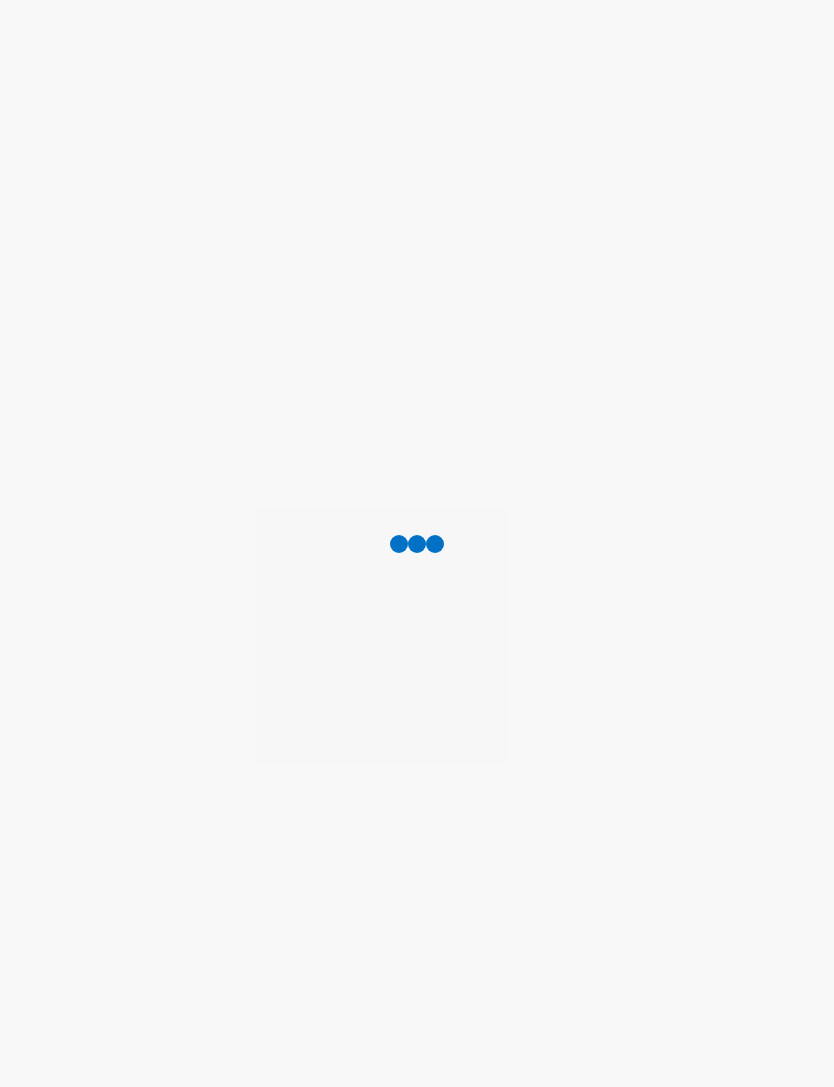 scroll, scrollTop: 0, scrollLeft: 0, axis: both 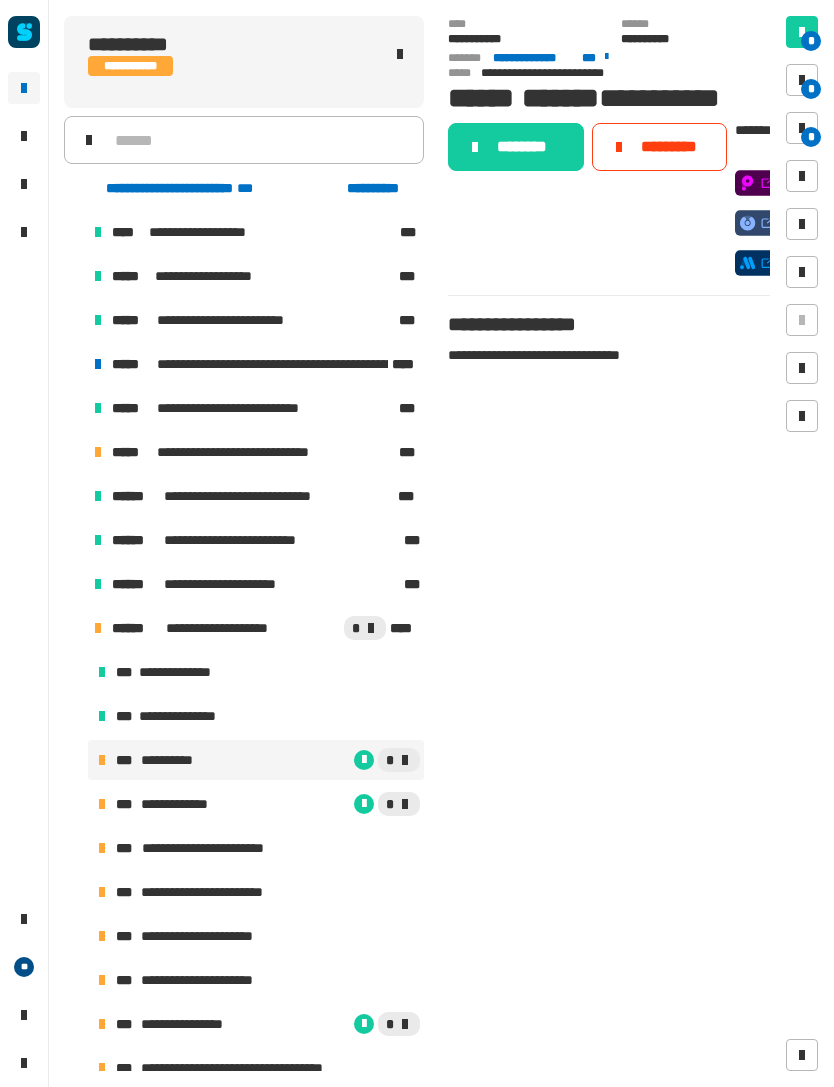 click on "*" at bounding box center [802, 80] 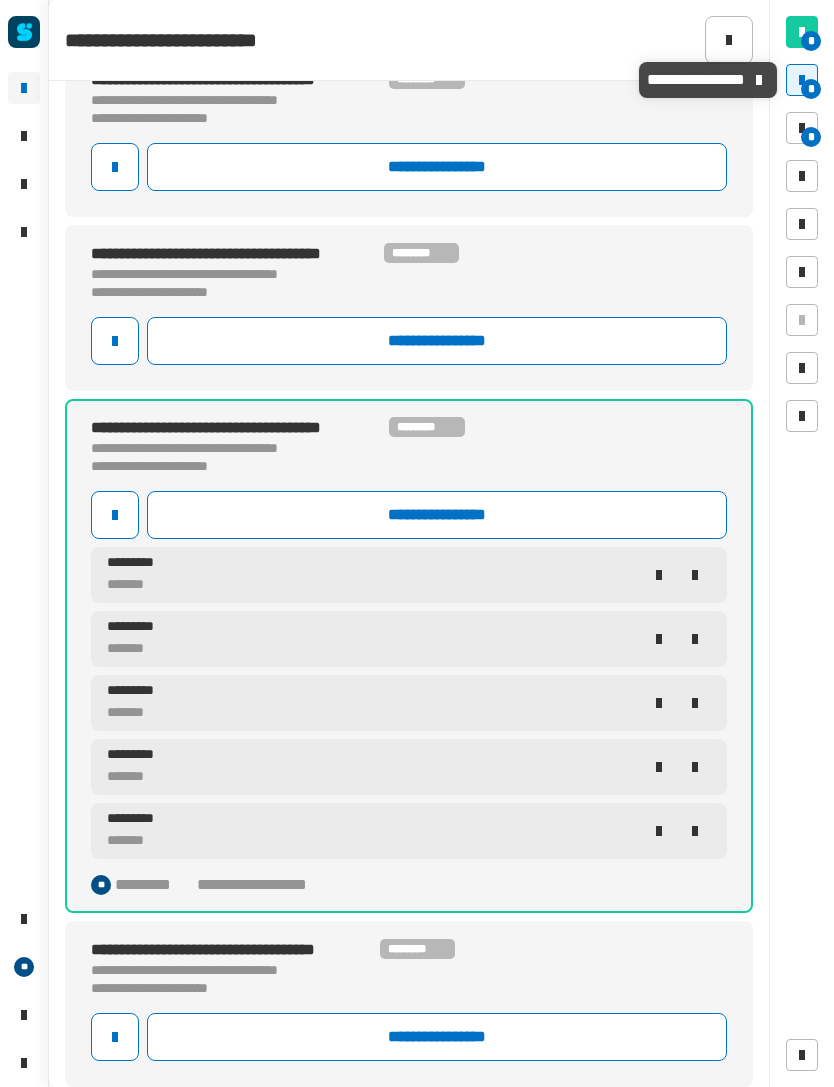 scroll, scrollTop: 46, scrollLeft: 0, axis: vertical 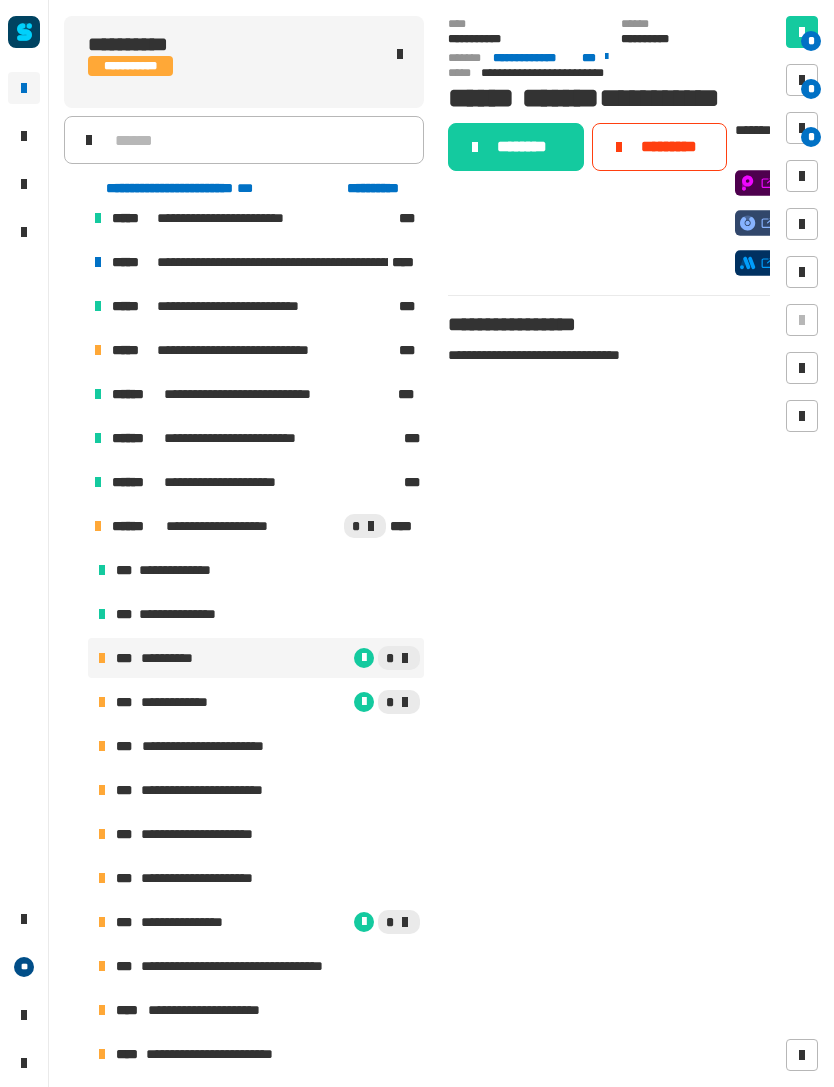 click on "*" at bounding box center (320, 702) 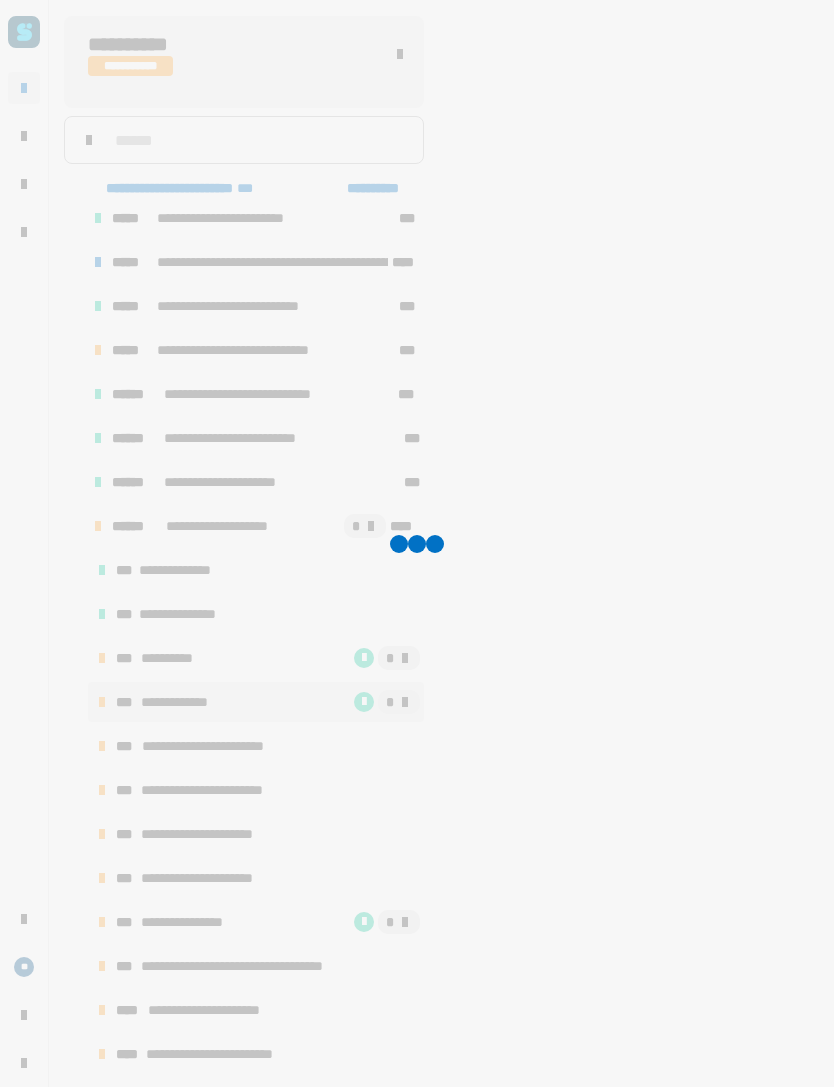 click 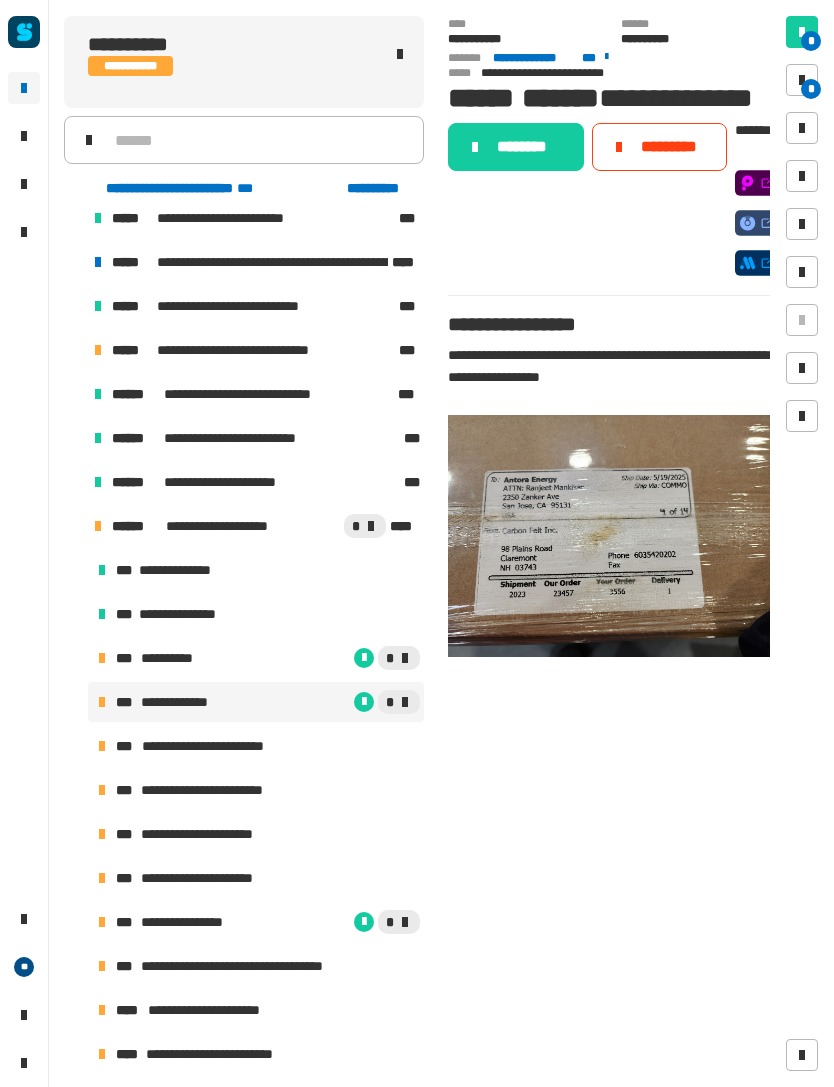 click at bounding box center (802, 80) 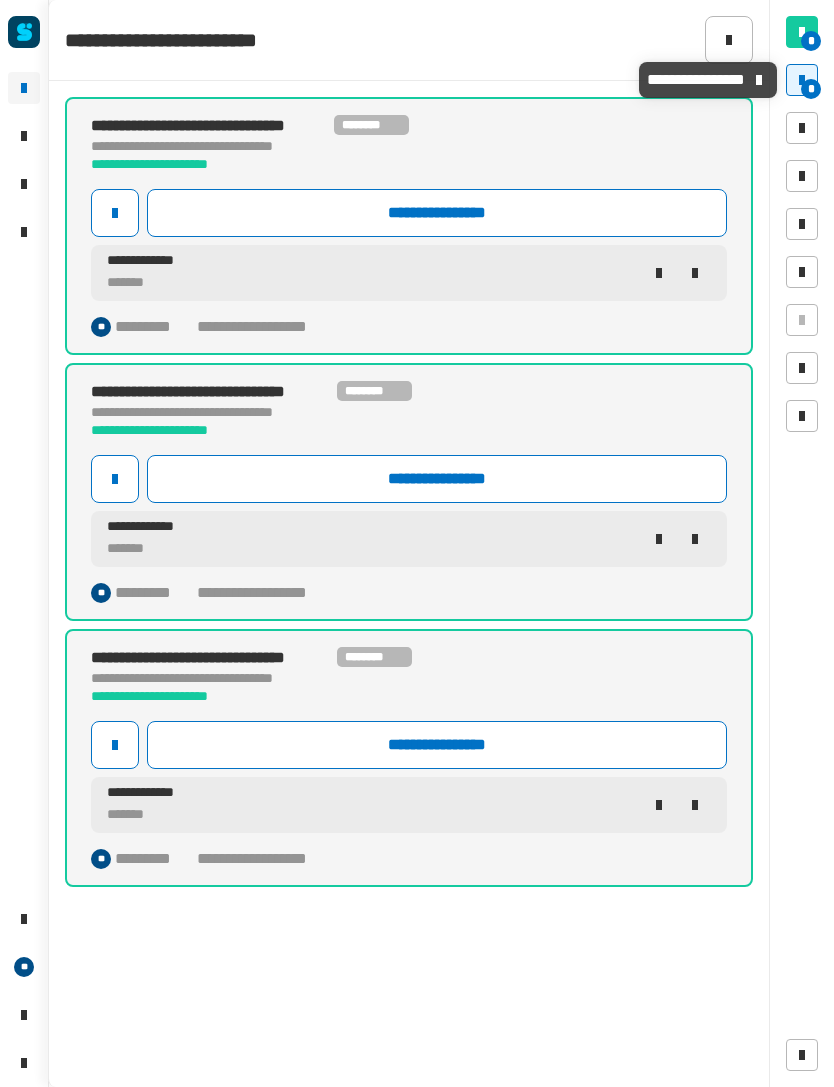 click 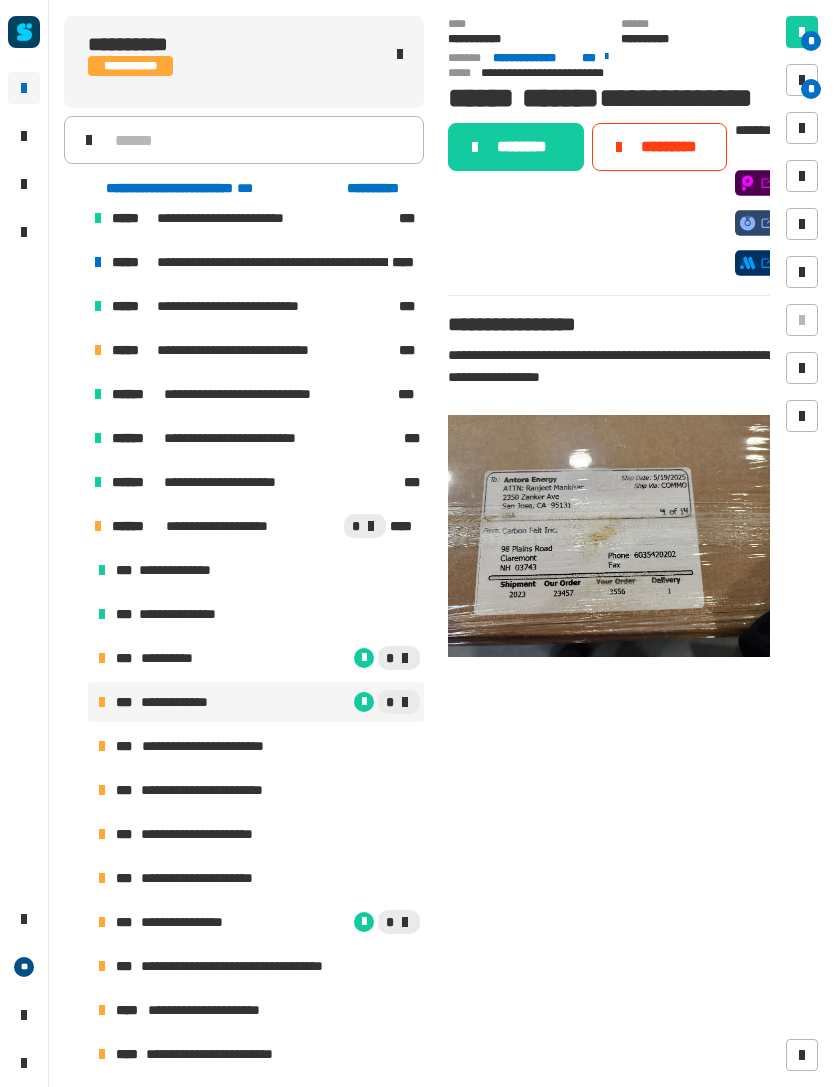 click on "********" 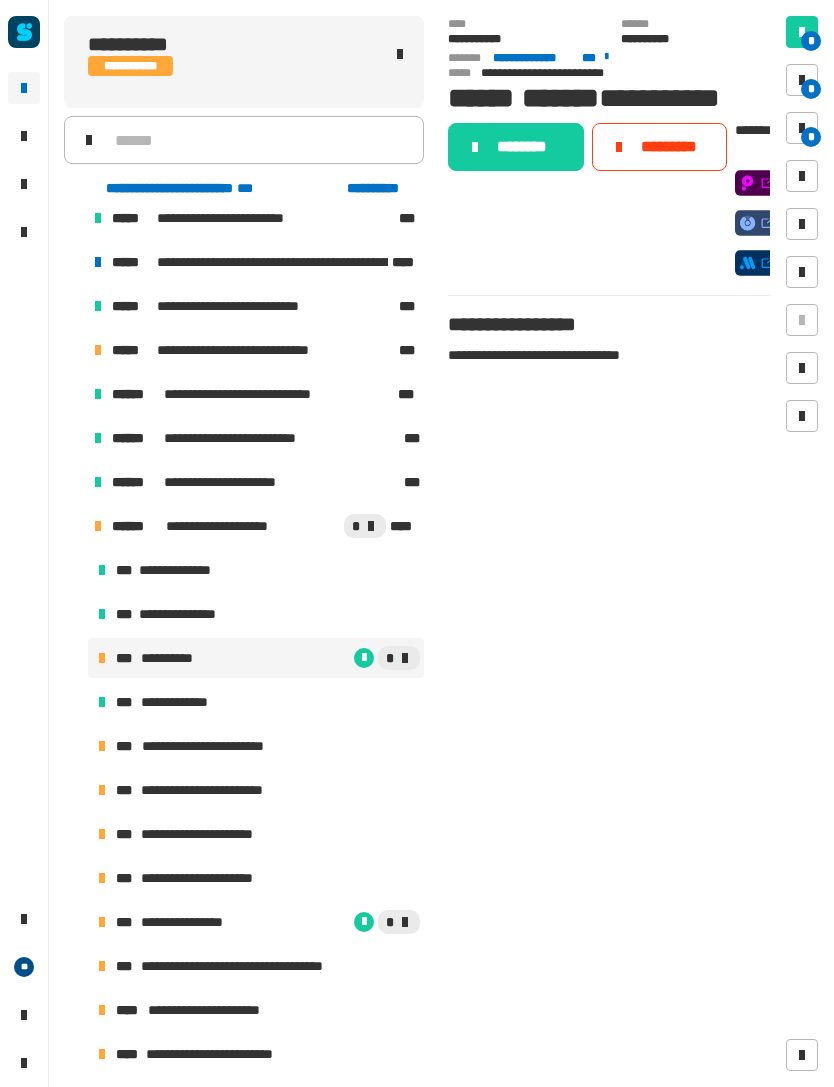 click on "**********" at bounding box center [256, 702] 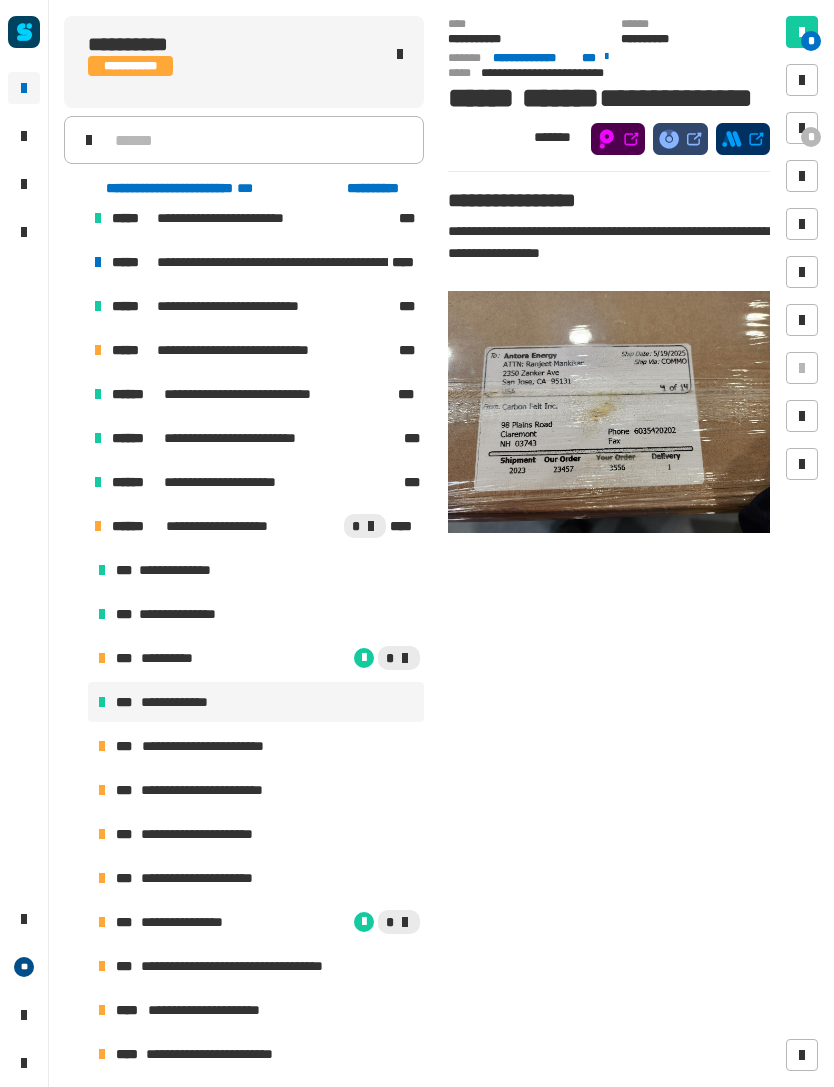 click at bounding box center [802, 128] 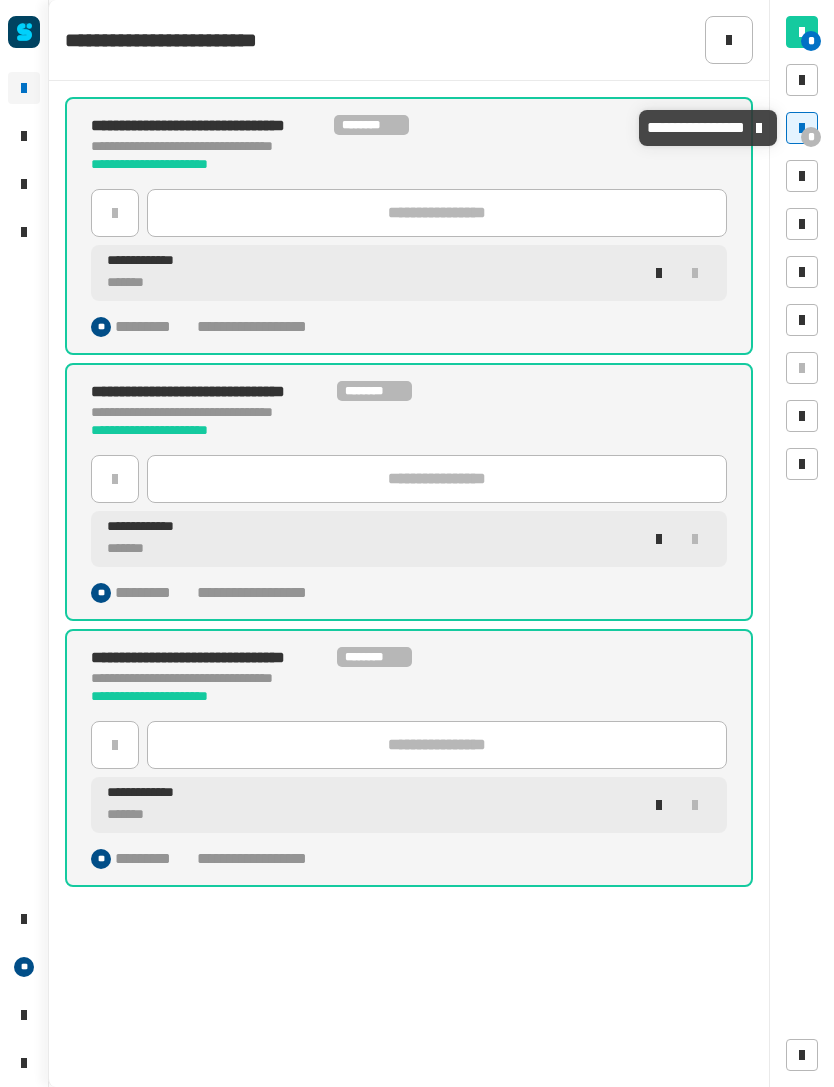 click 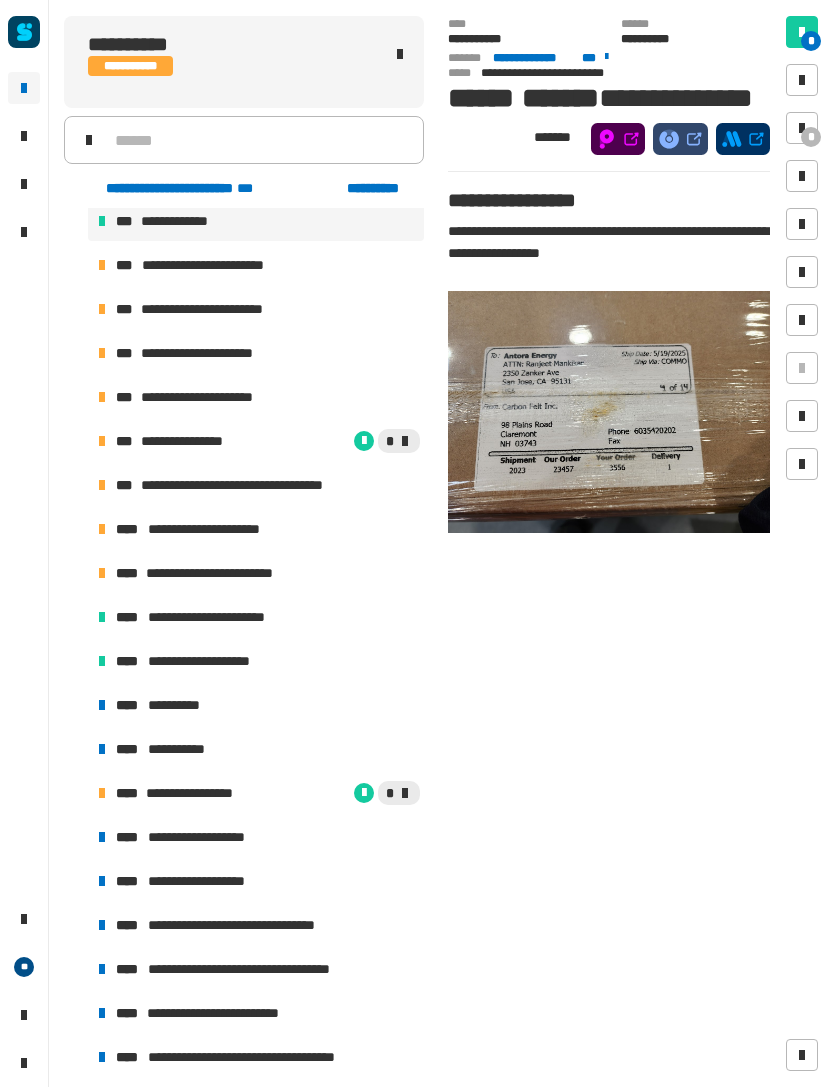 scroll, scrollTop: 846, scrollLeft: 0, axis: vertical 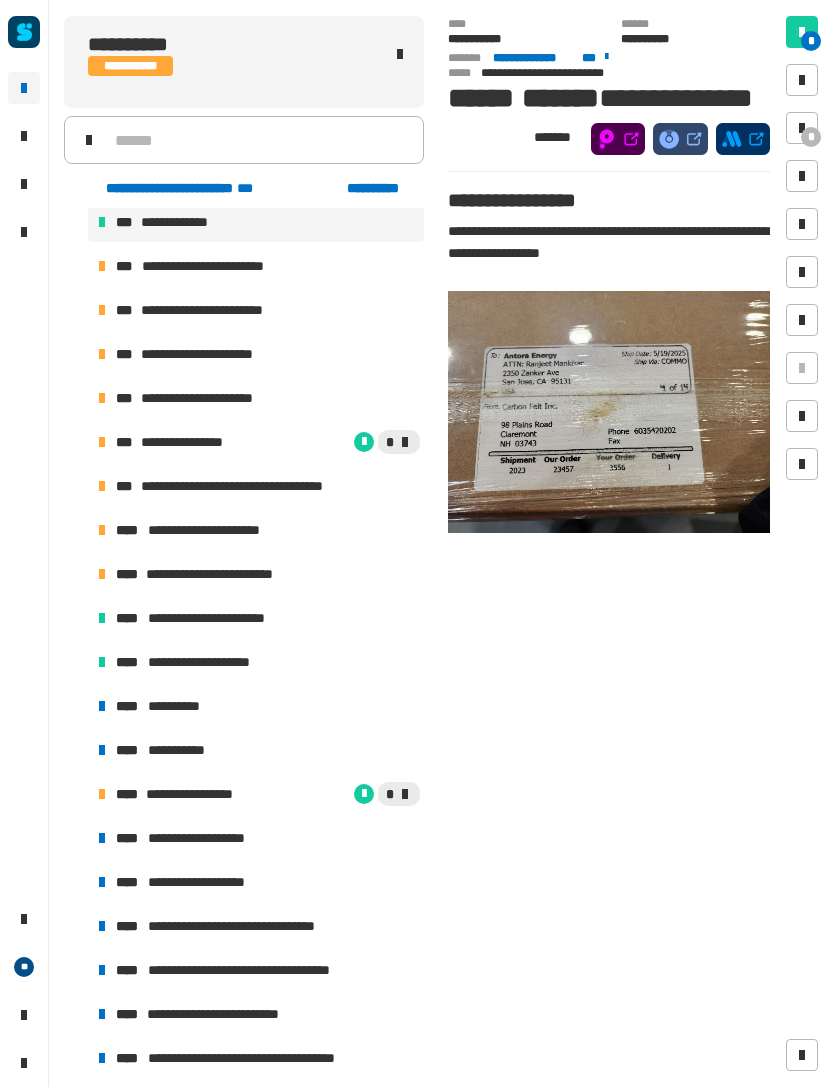 click on "**********" at bounding box center (256, 706) 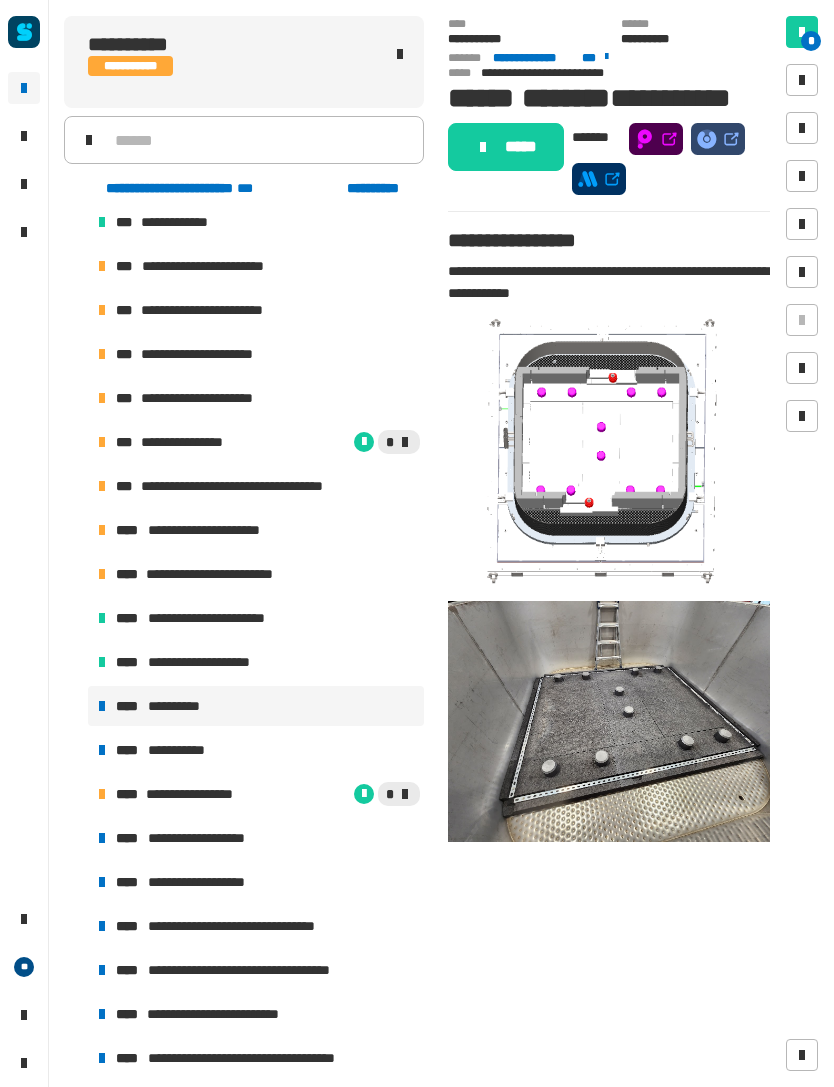 click on "*****" 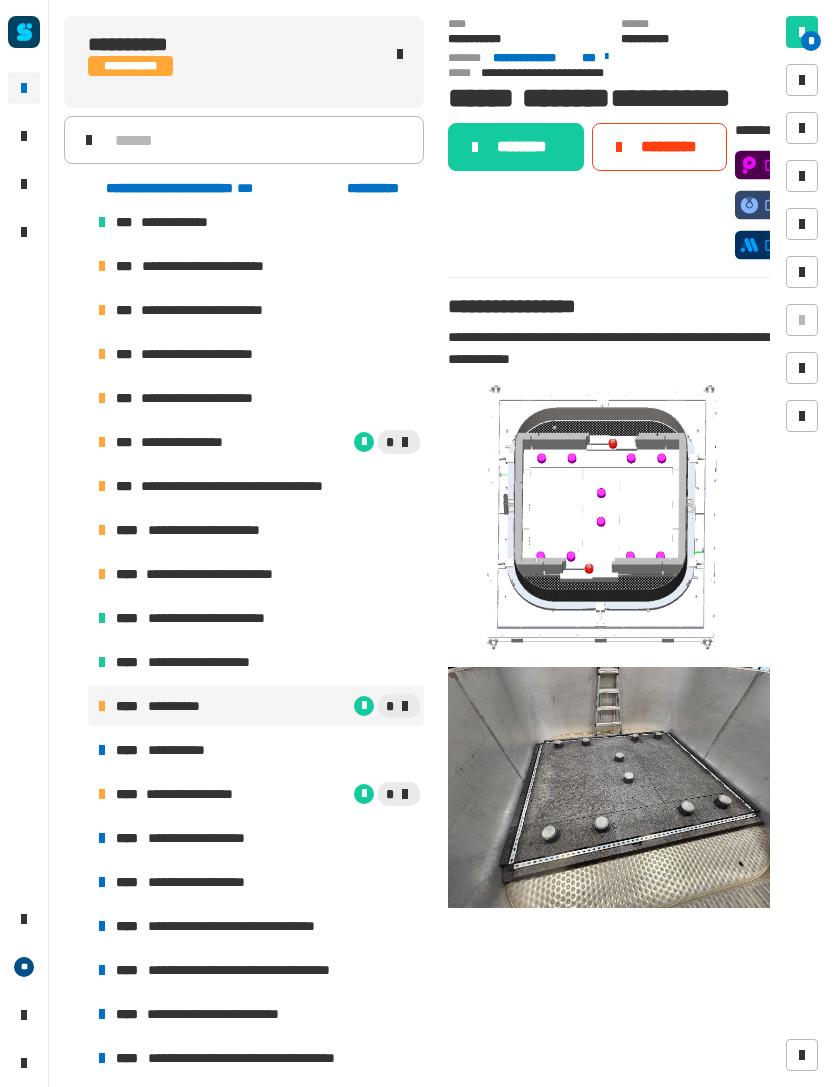 click on "********" 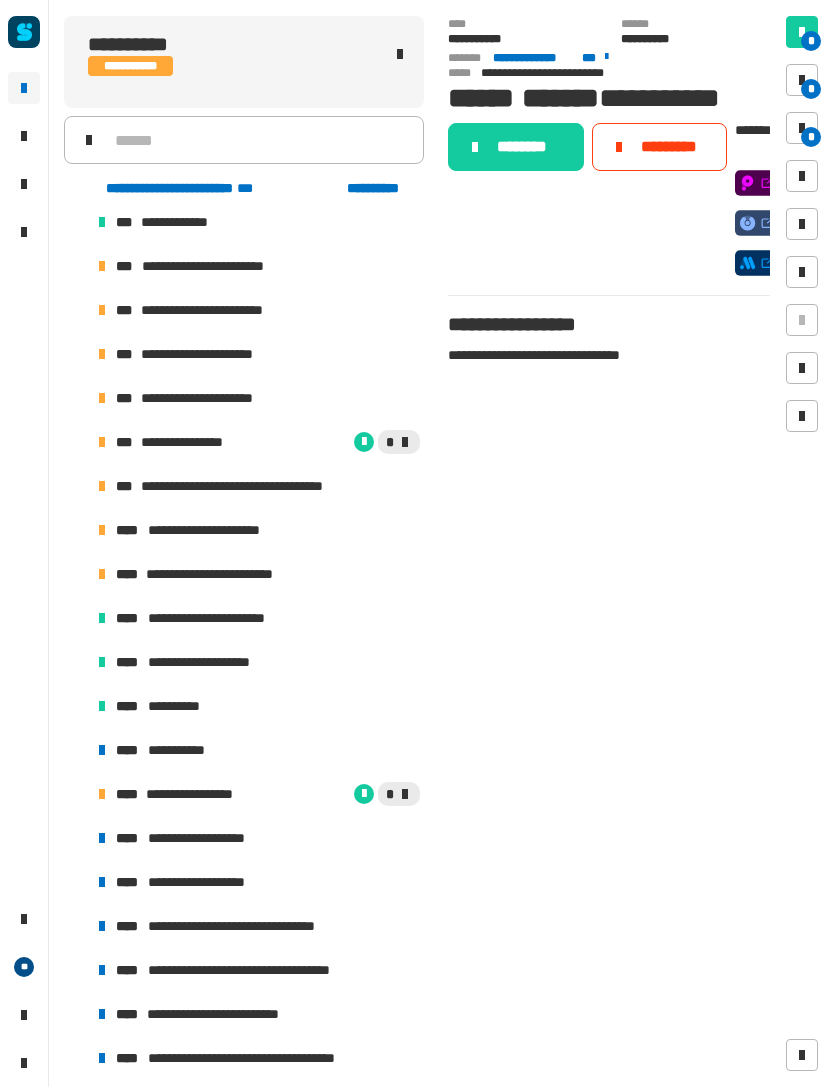 click on "**********" at bounding box center (256, 750) 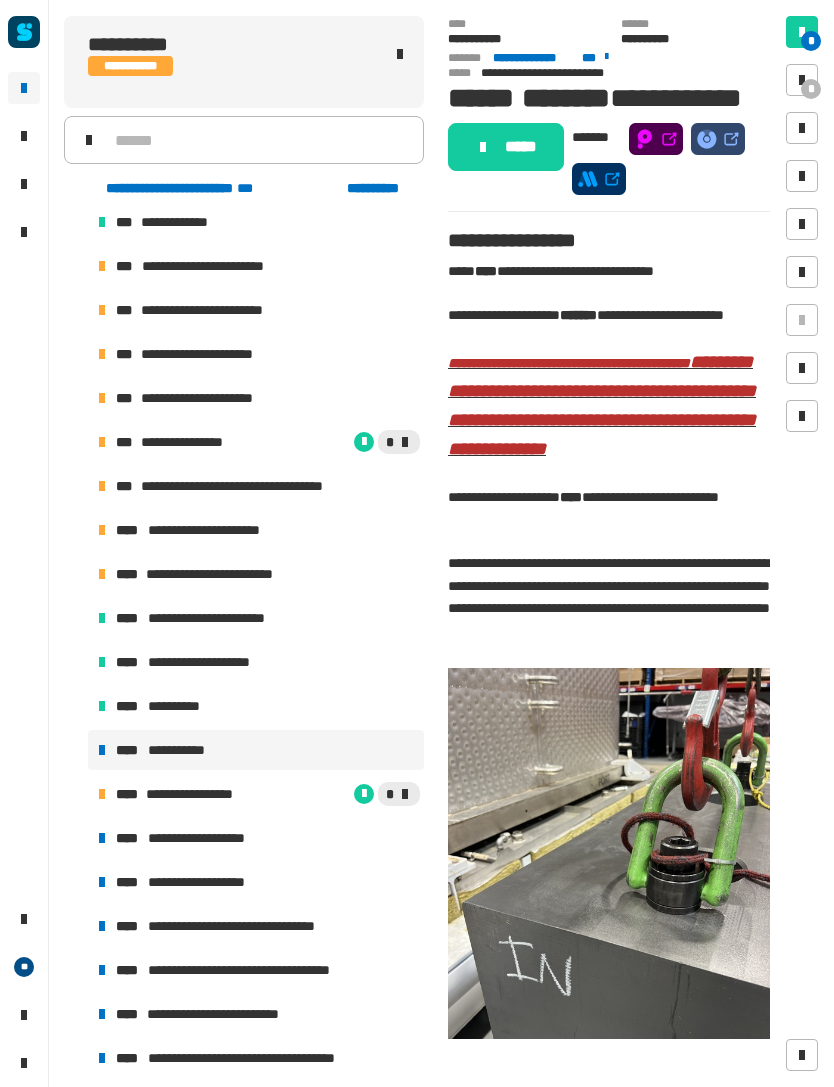 click on "*****" 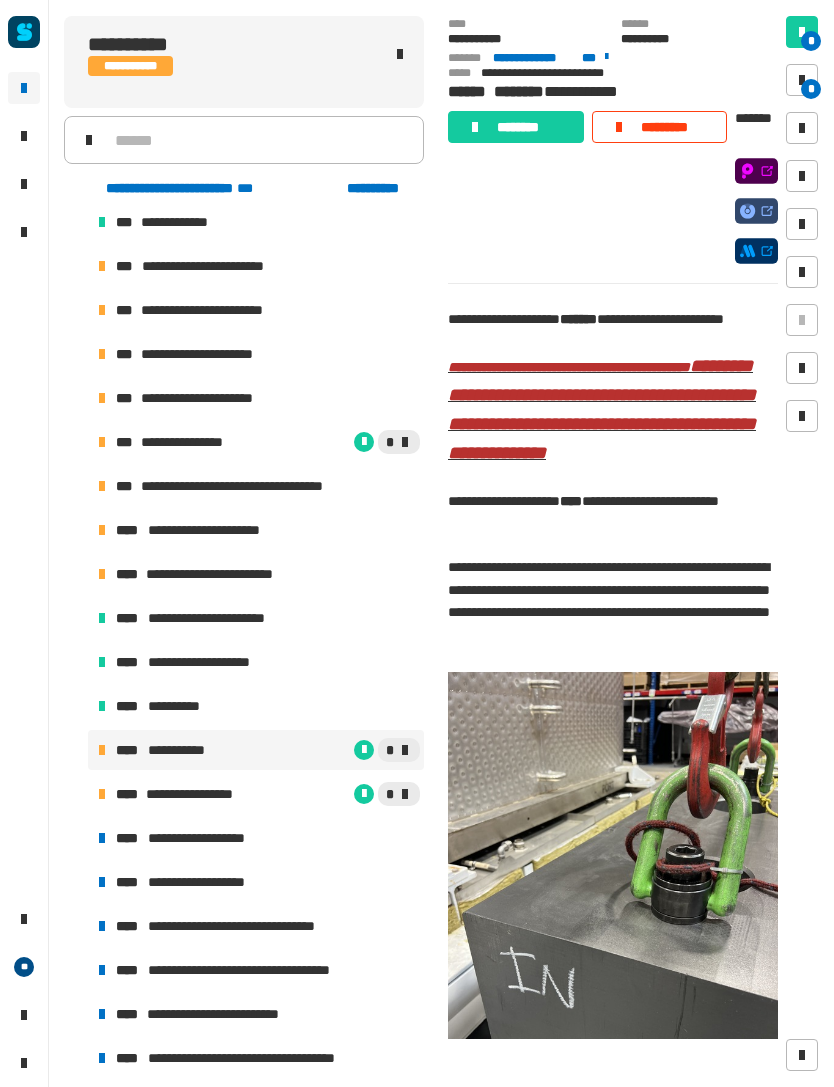 scroll, scrollTop: 93, scrollLeft: 0, axis: vertical 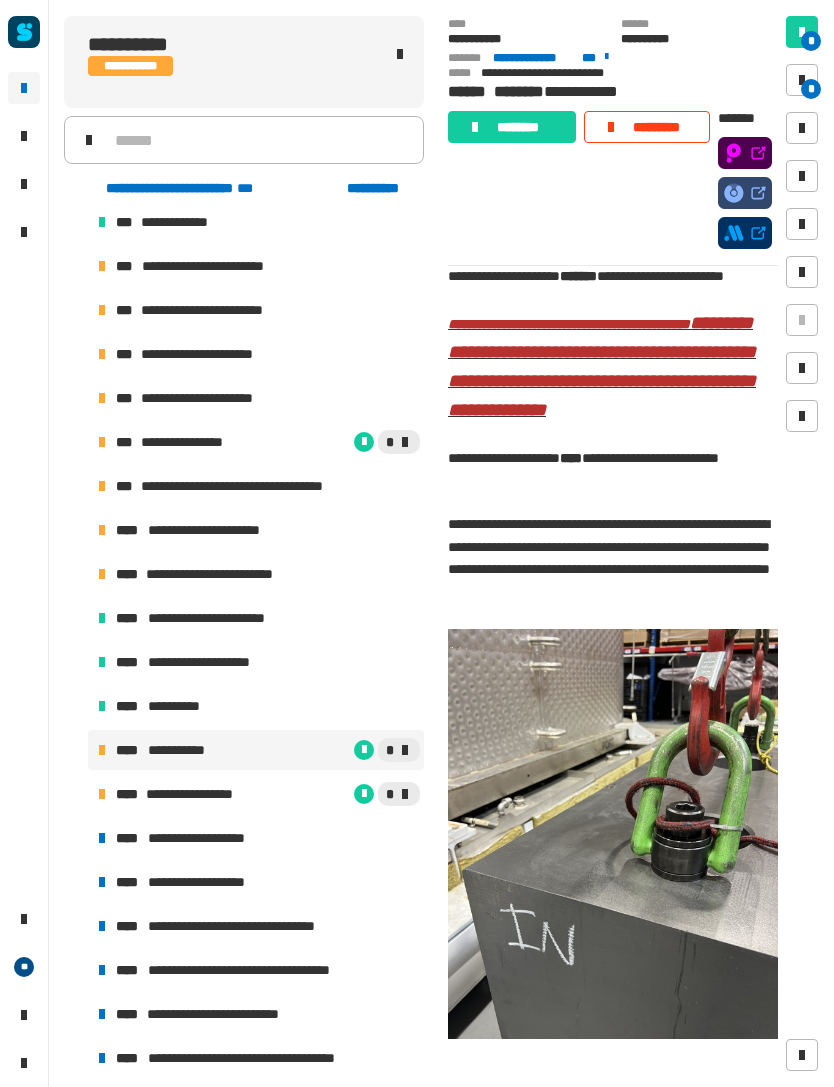 click at bounding box center (802, 80) 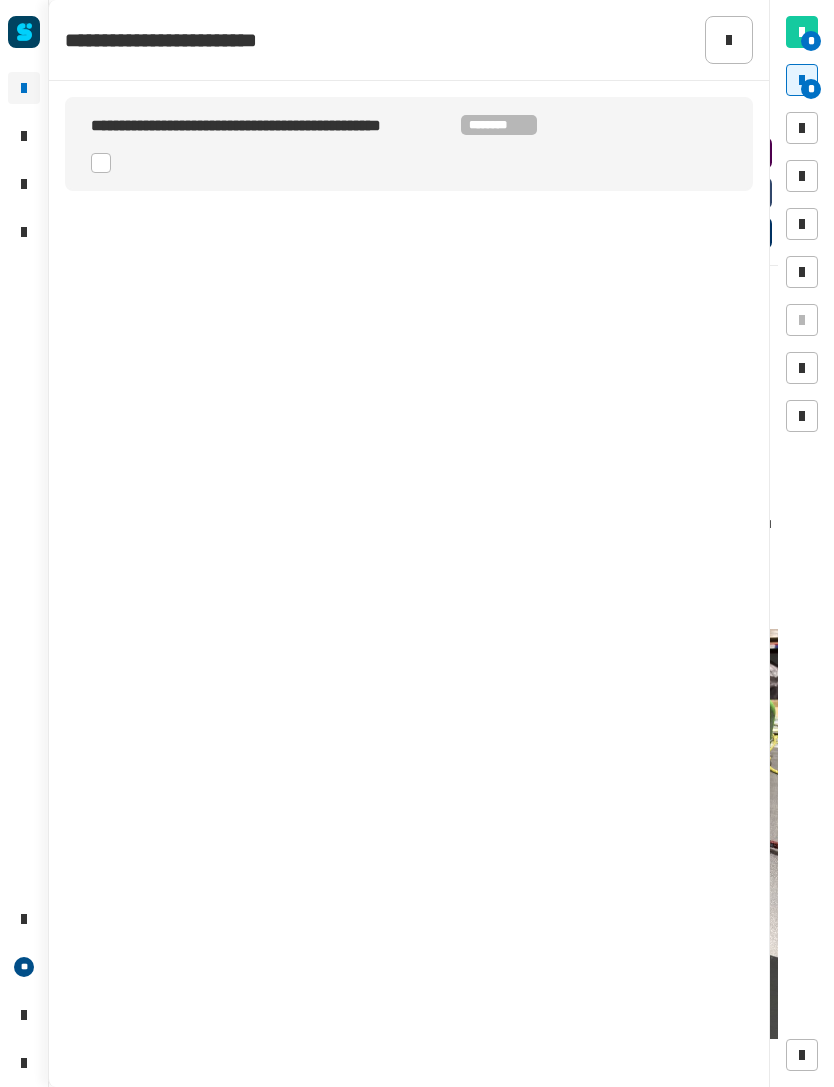 click 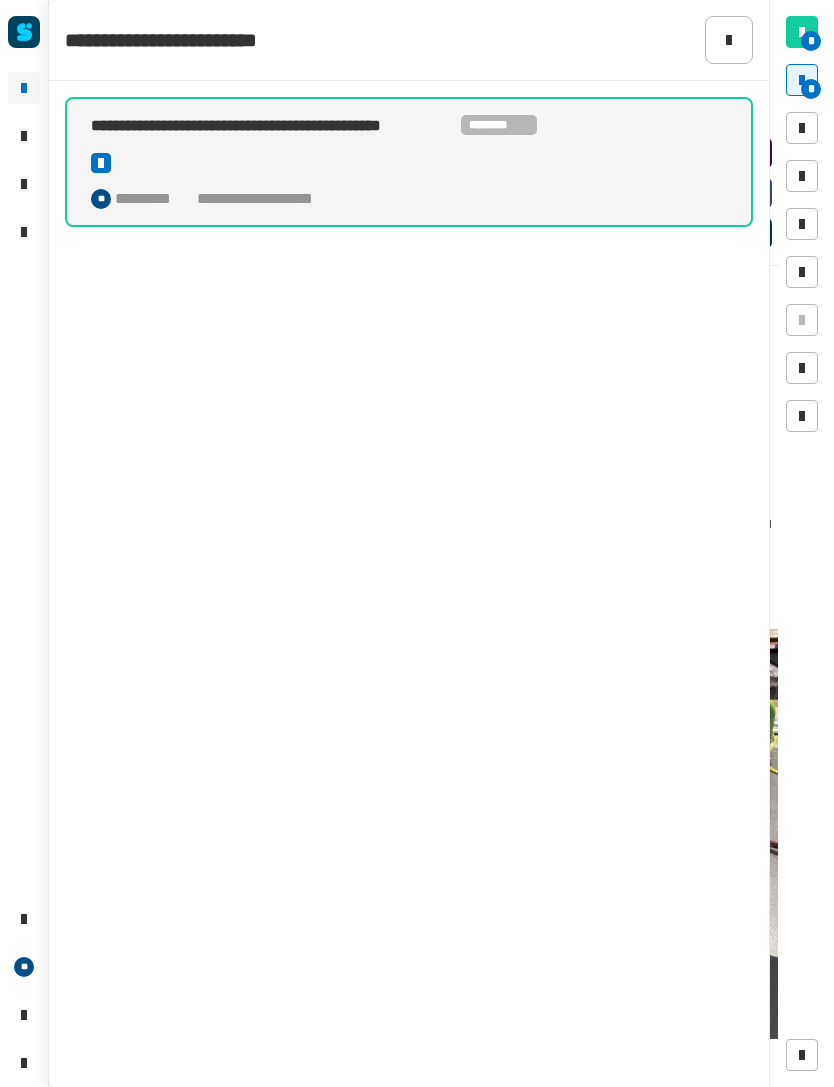 click 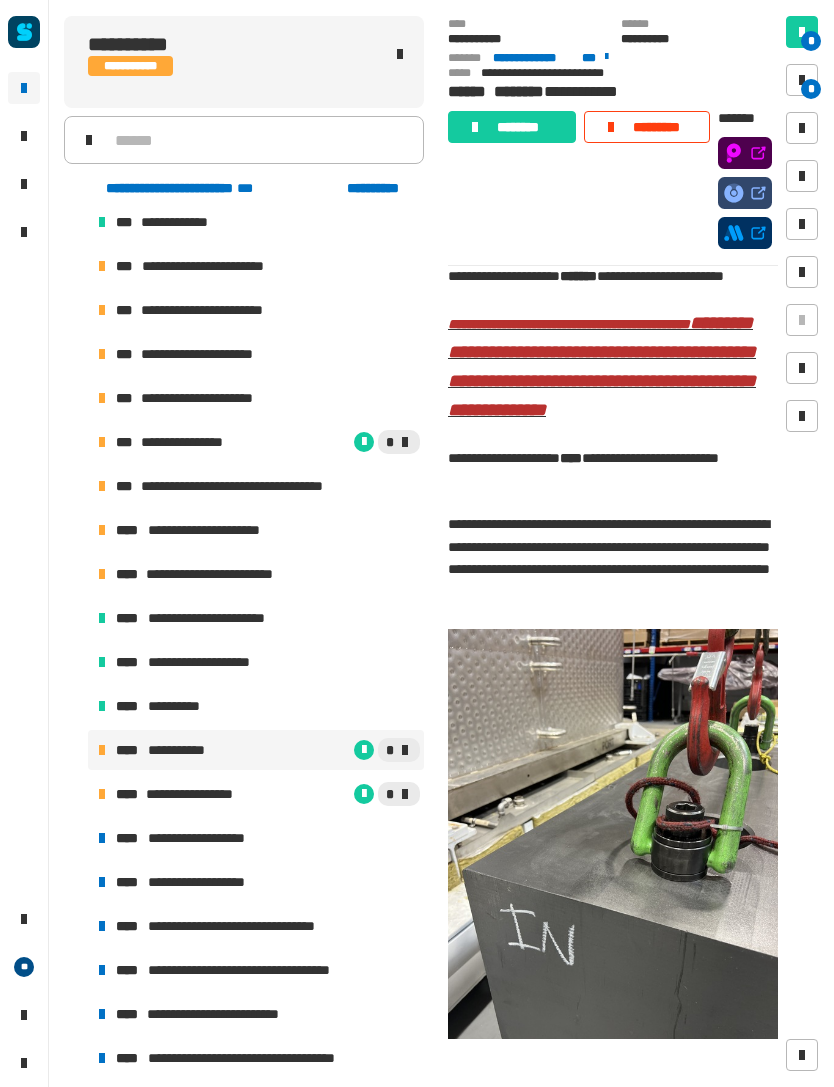 click on "********" 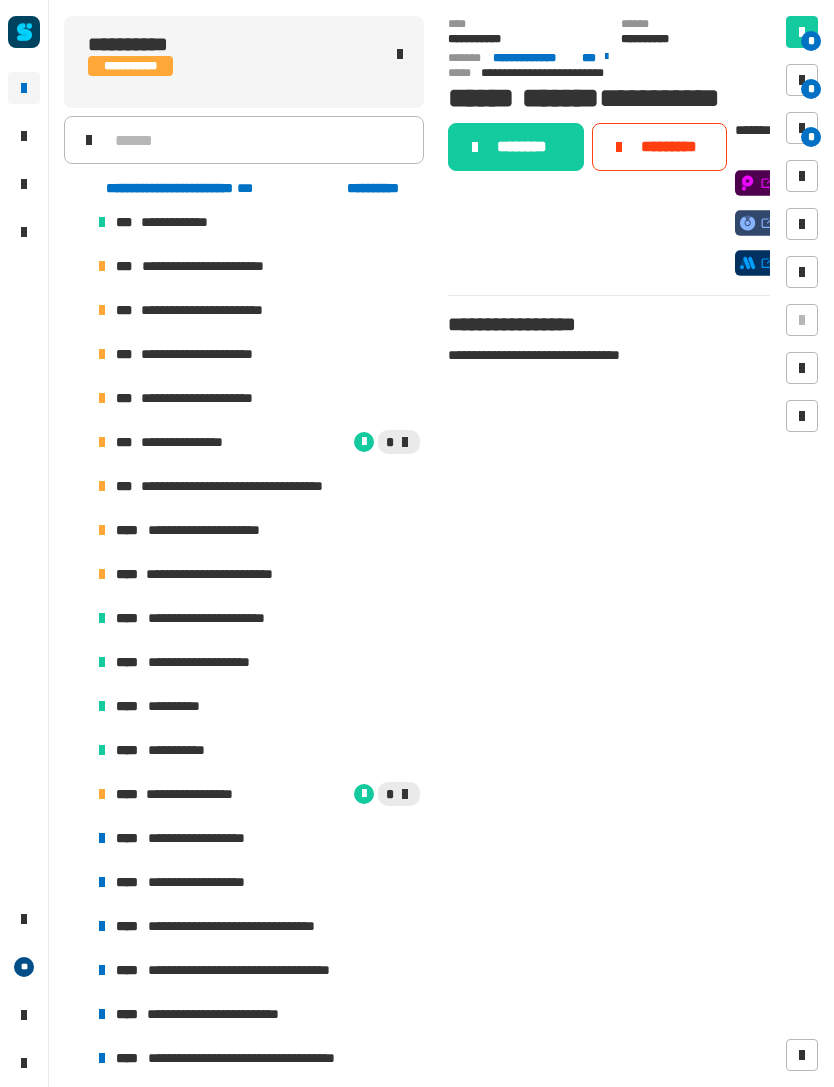 click on "*" at bounding box center [335, 794] 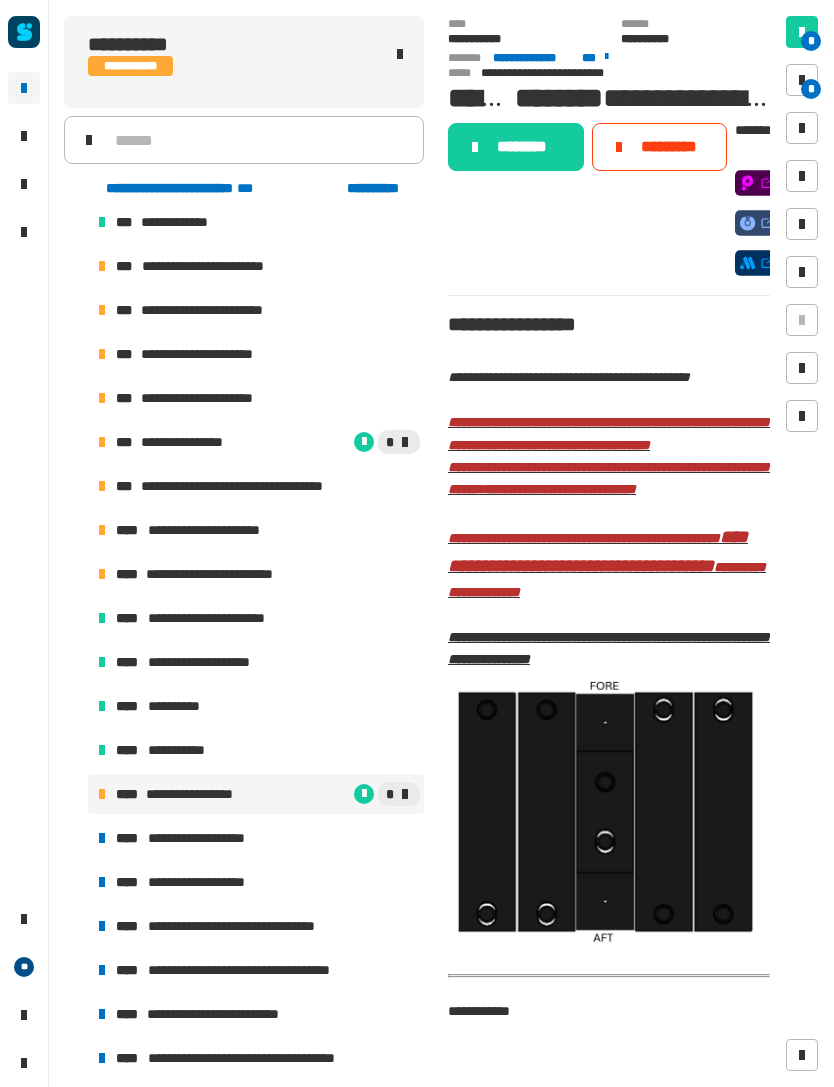 click at bounding box center [802, 80] 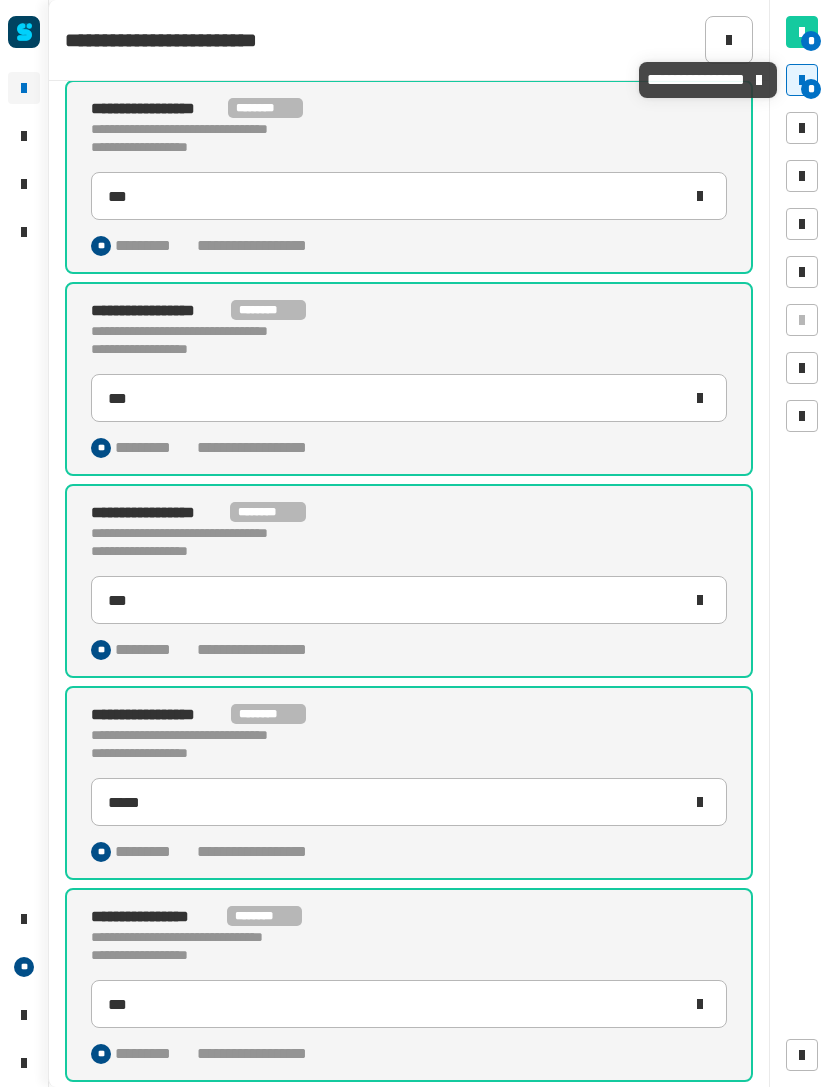 scroll, scrollTop: -24, scrollLeft: 0, axis: vertical 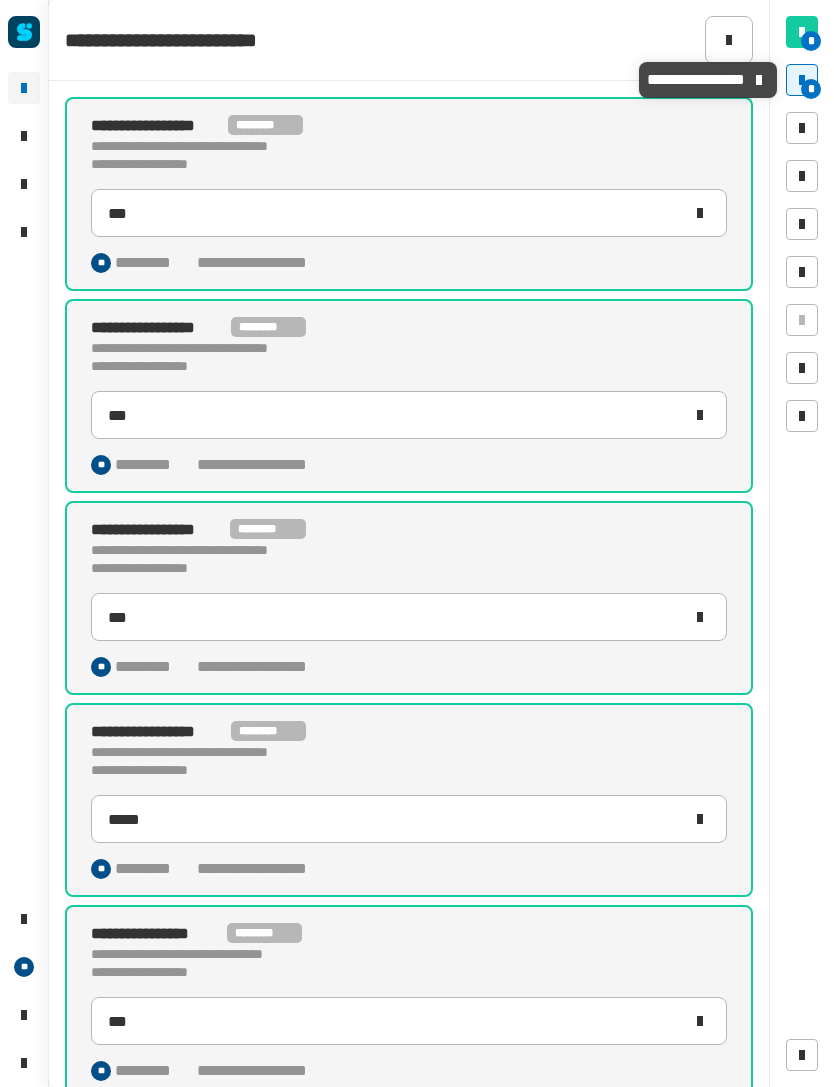 click 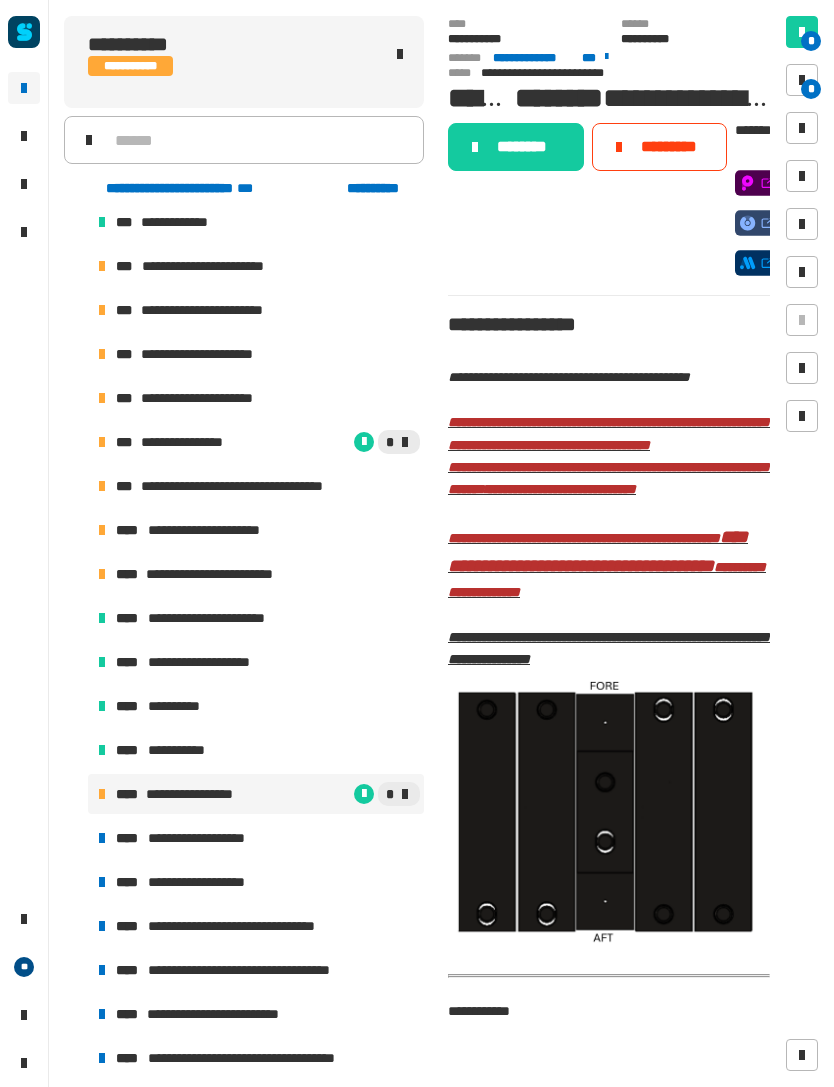 click on "********" 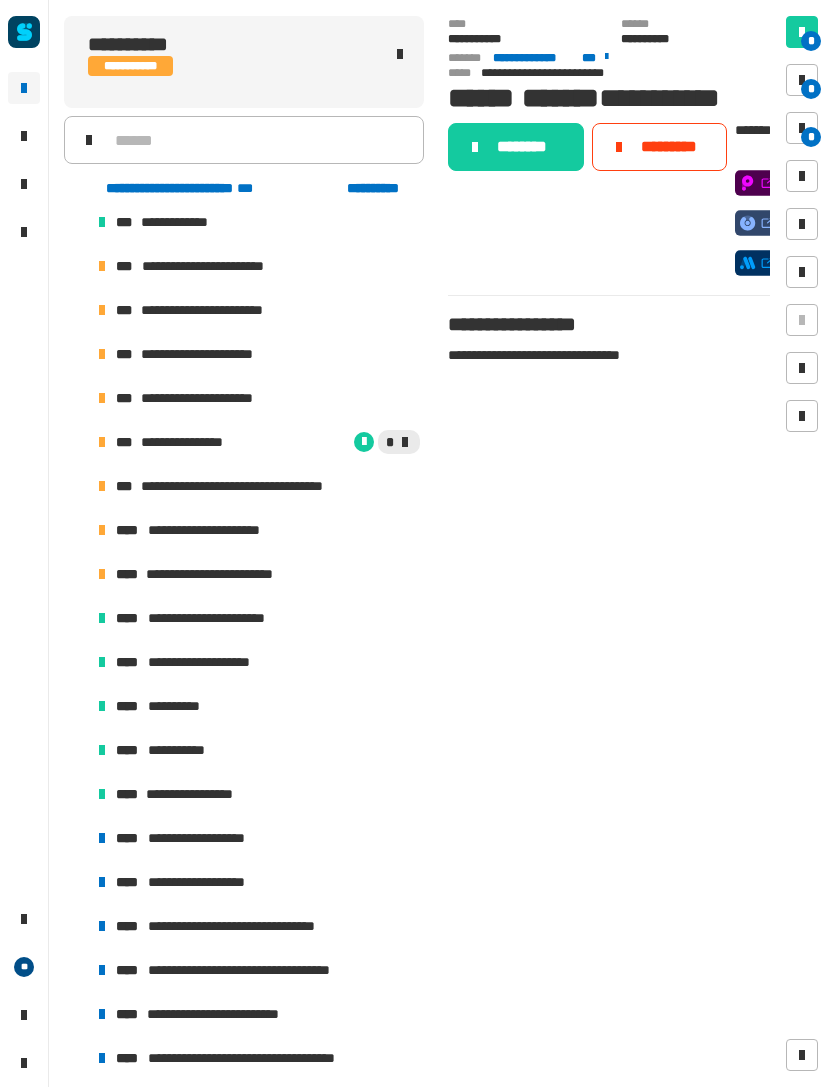 click on "**********" at bounding box center [211, 838] 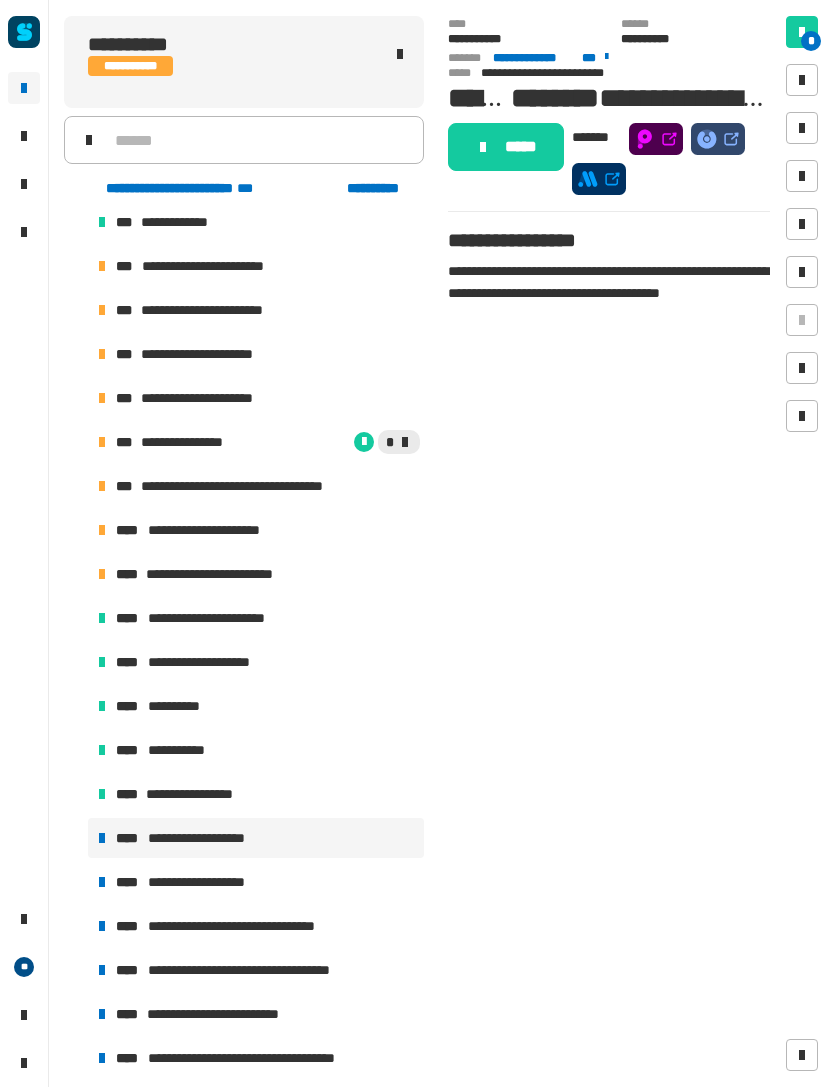click on "**********" at bounding box center (203, 882) 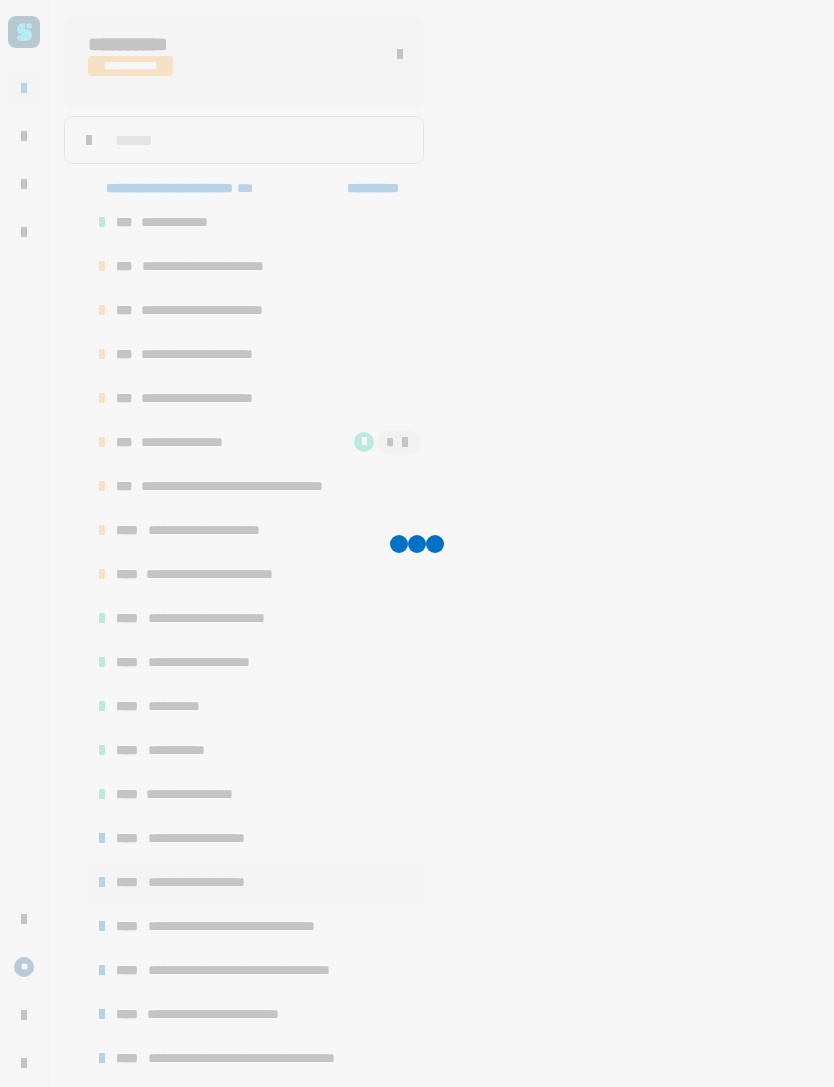 click 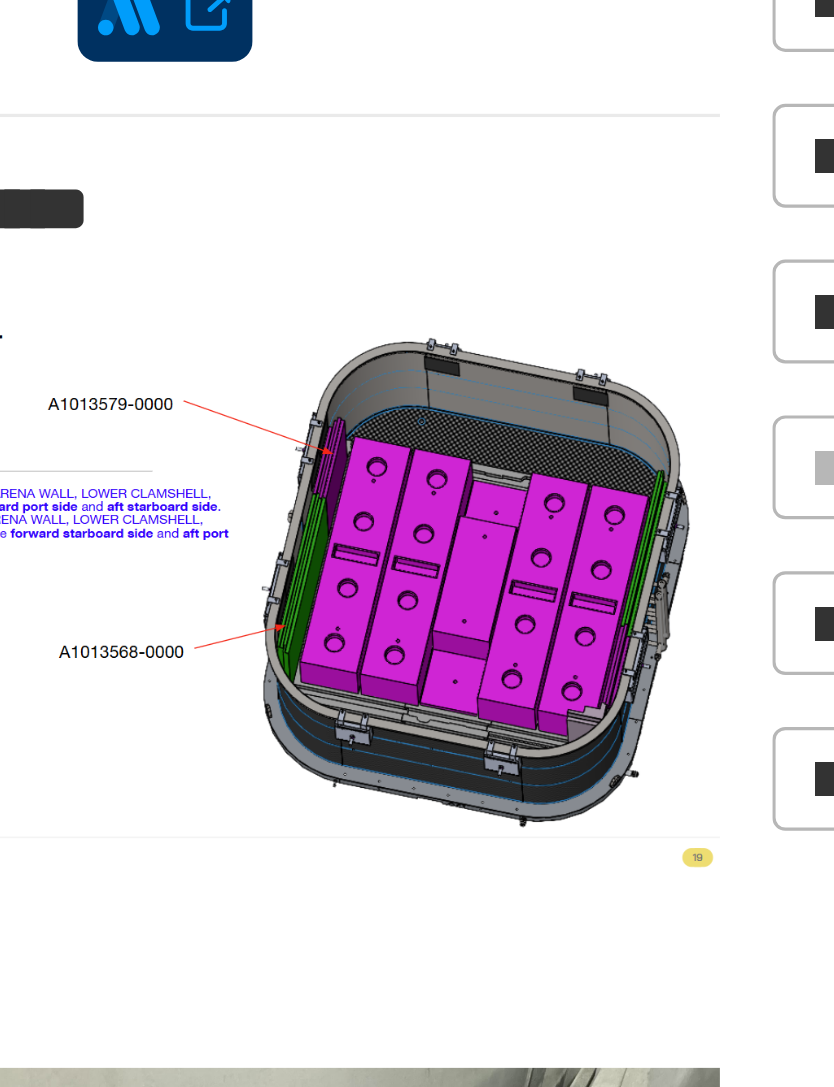 scroll, scrollTop: 1, scrollLeft: 0, axis: vertical 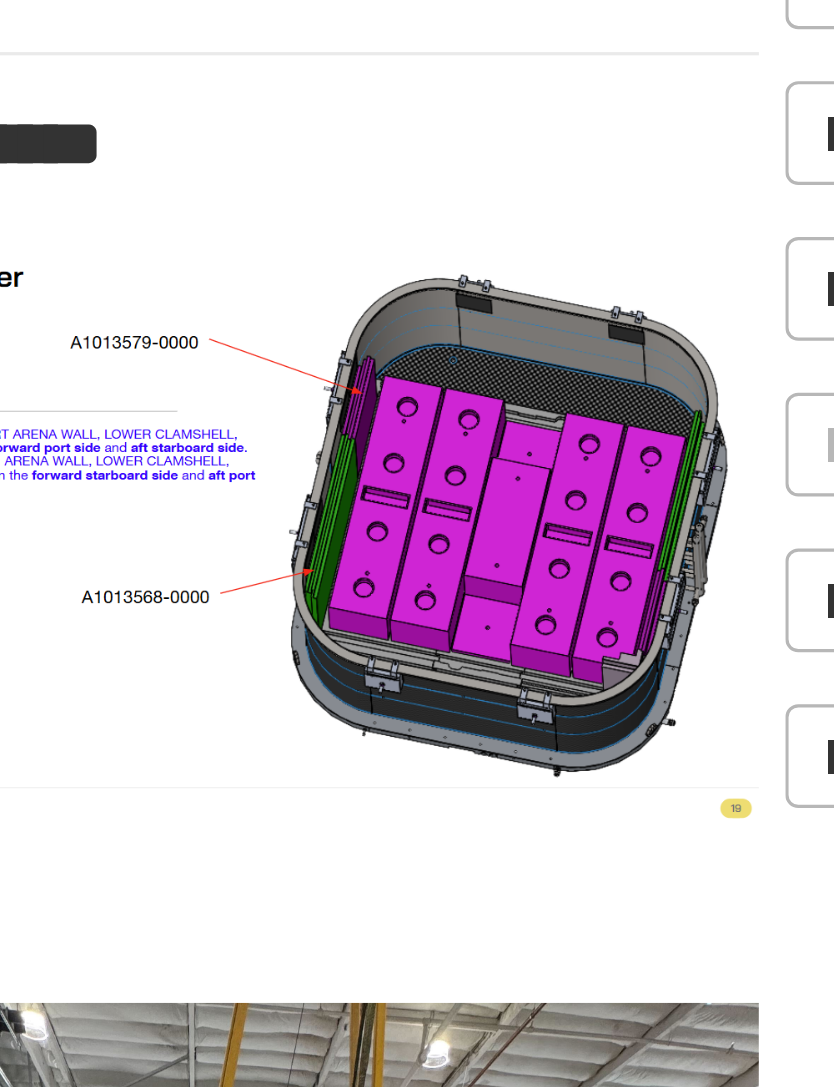 click on "**********" 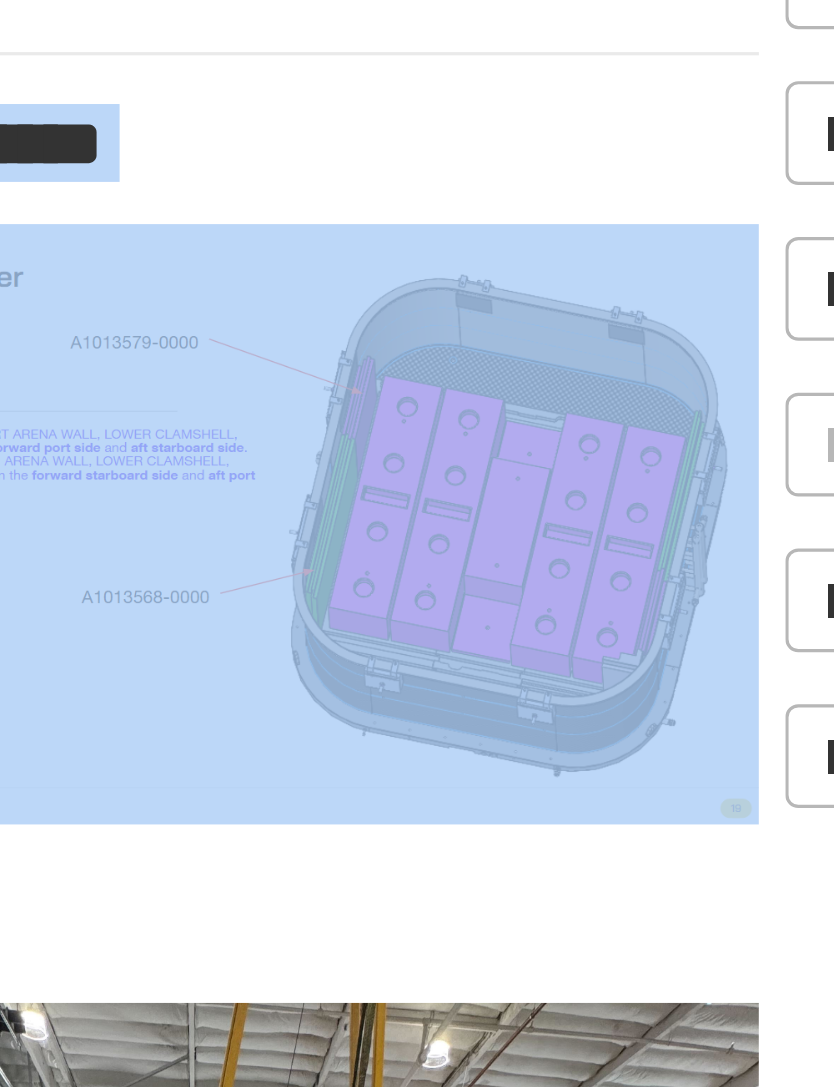 click on "**********" 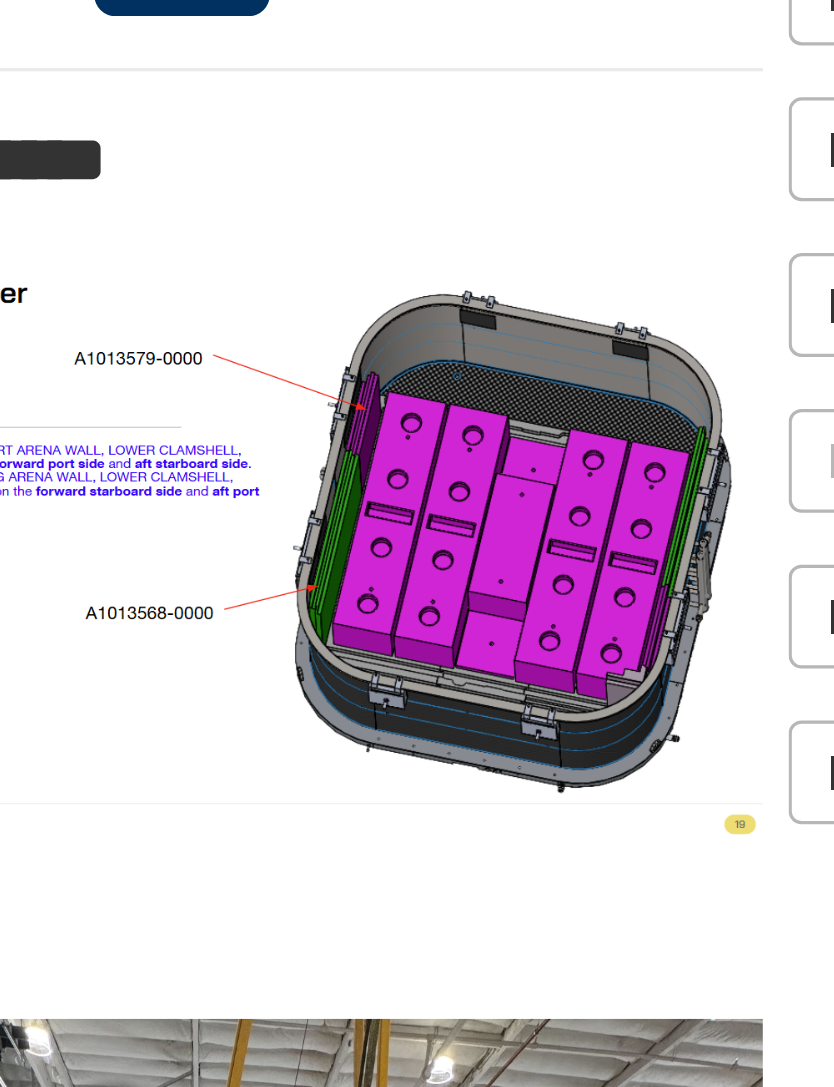 click at bounding box center [802, 416] 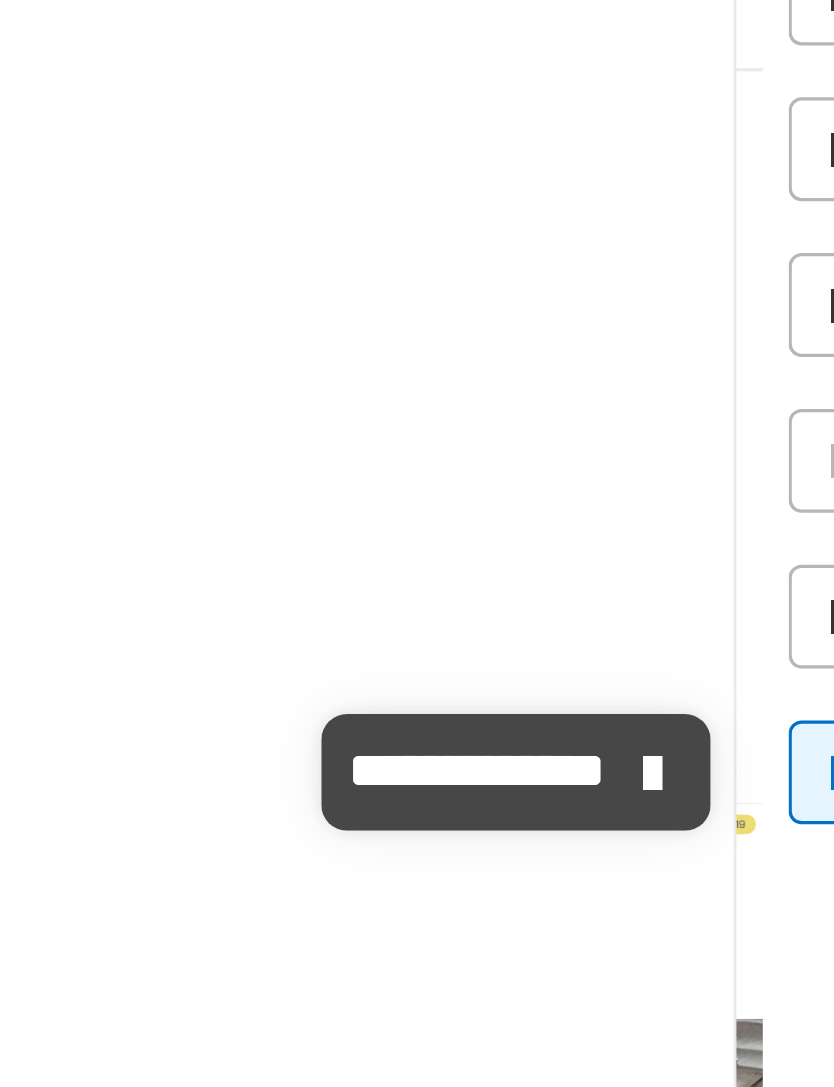click at bounding box center (802, 416) 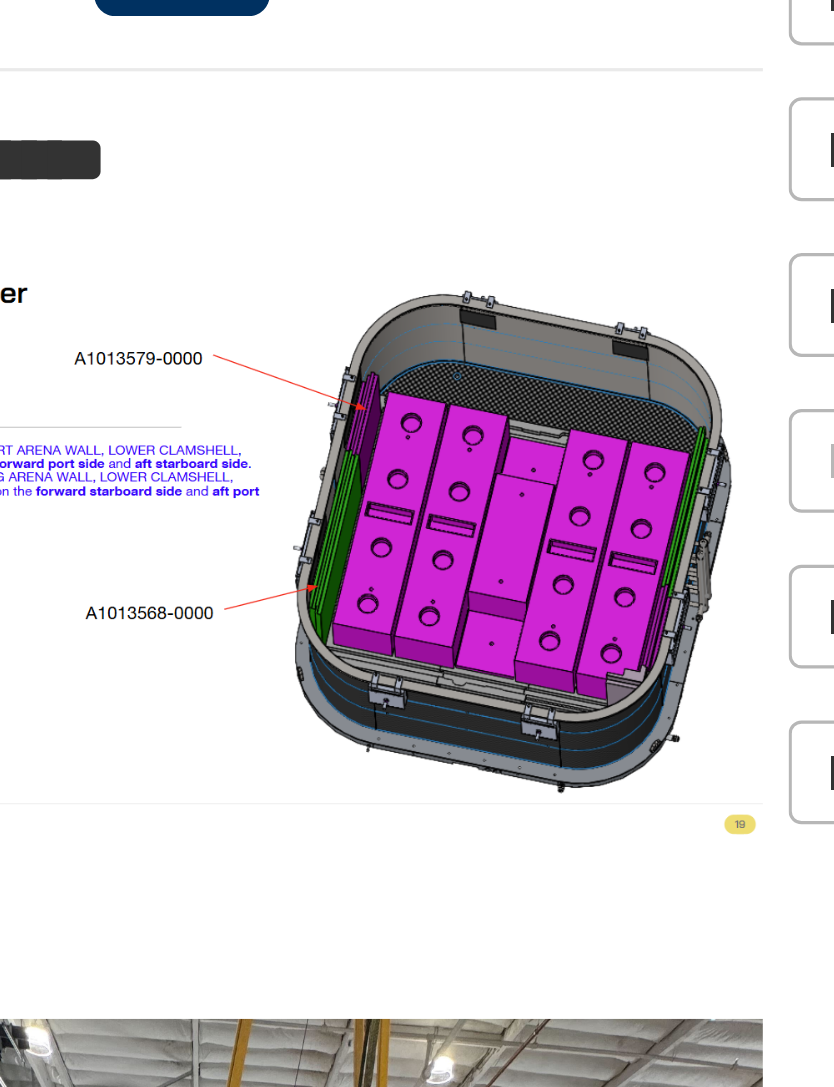 click at bounding box center [613, 344] 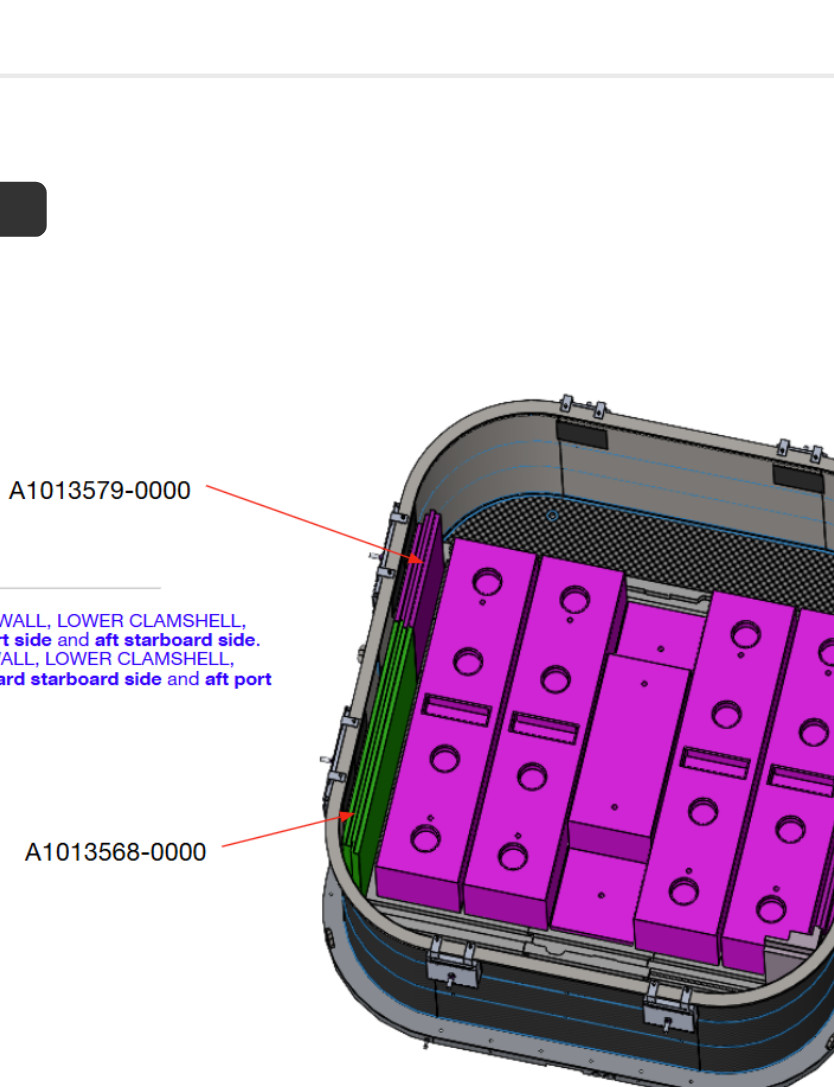scroll, scrollTop: 0, scrollLeft: 0, axis: both 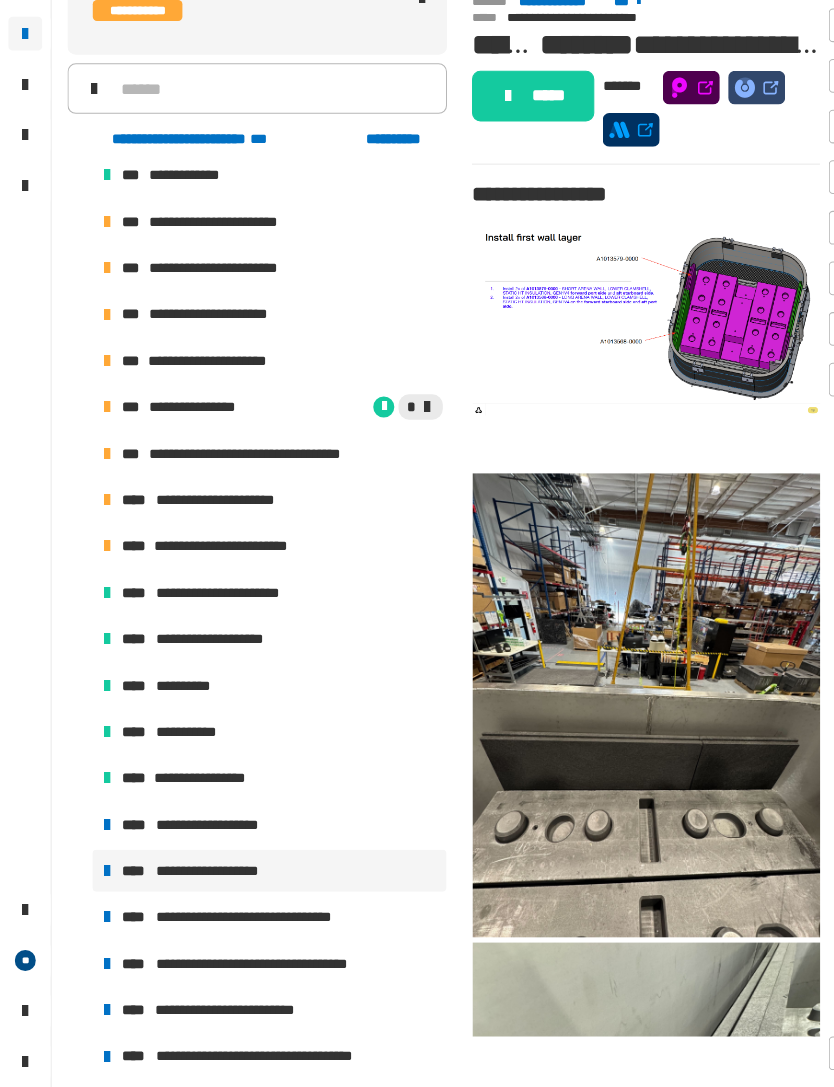 click on "**********" at bounding box center (211, 838) 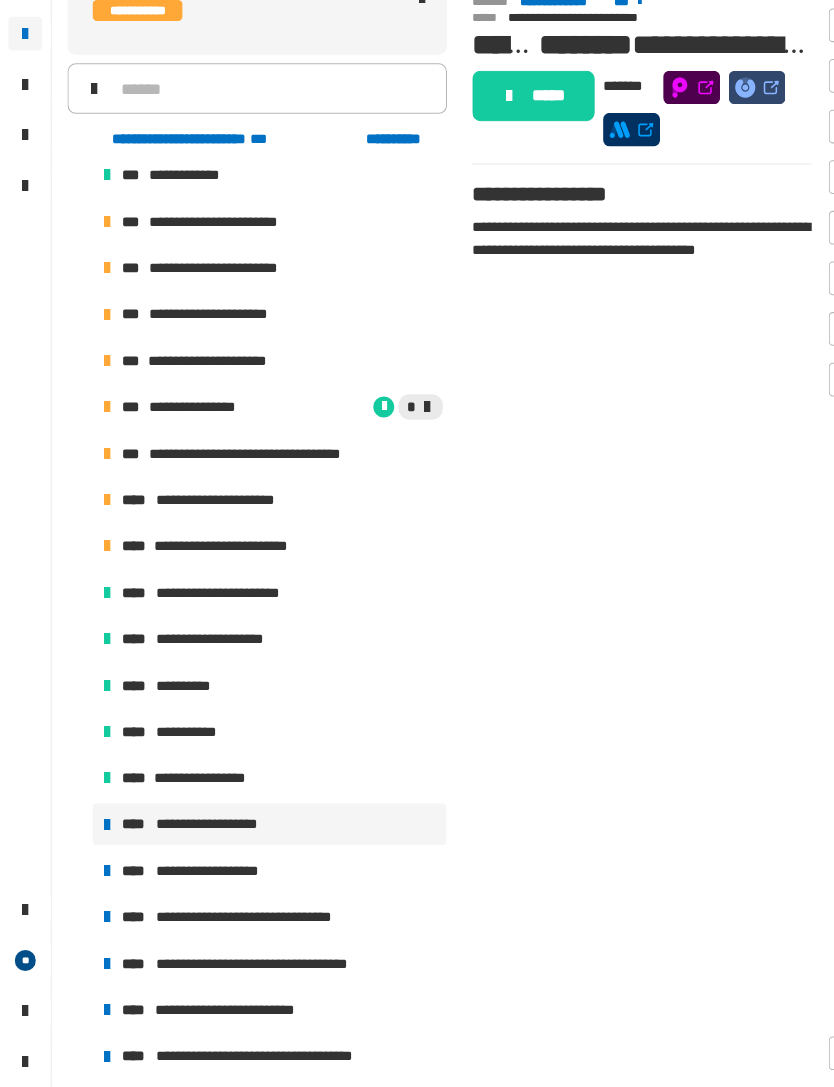 click on "*****" 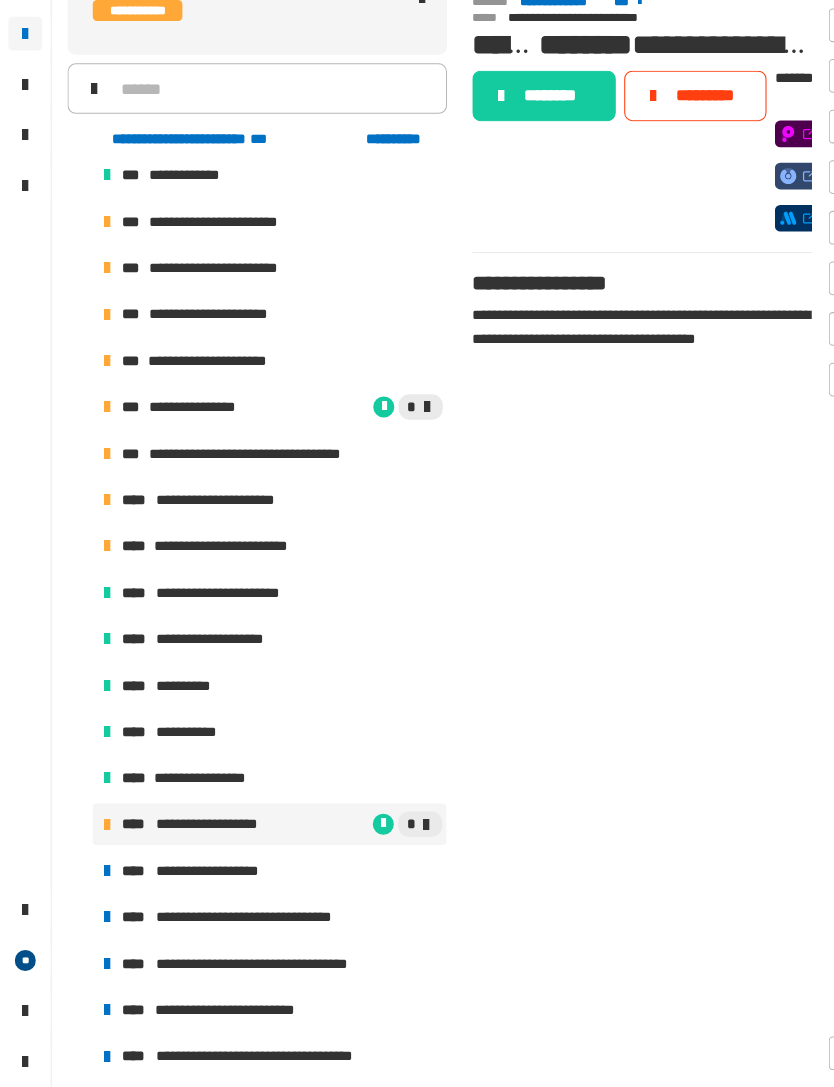 click on "********" 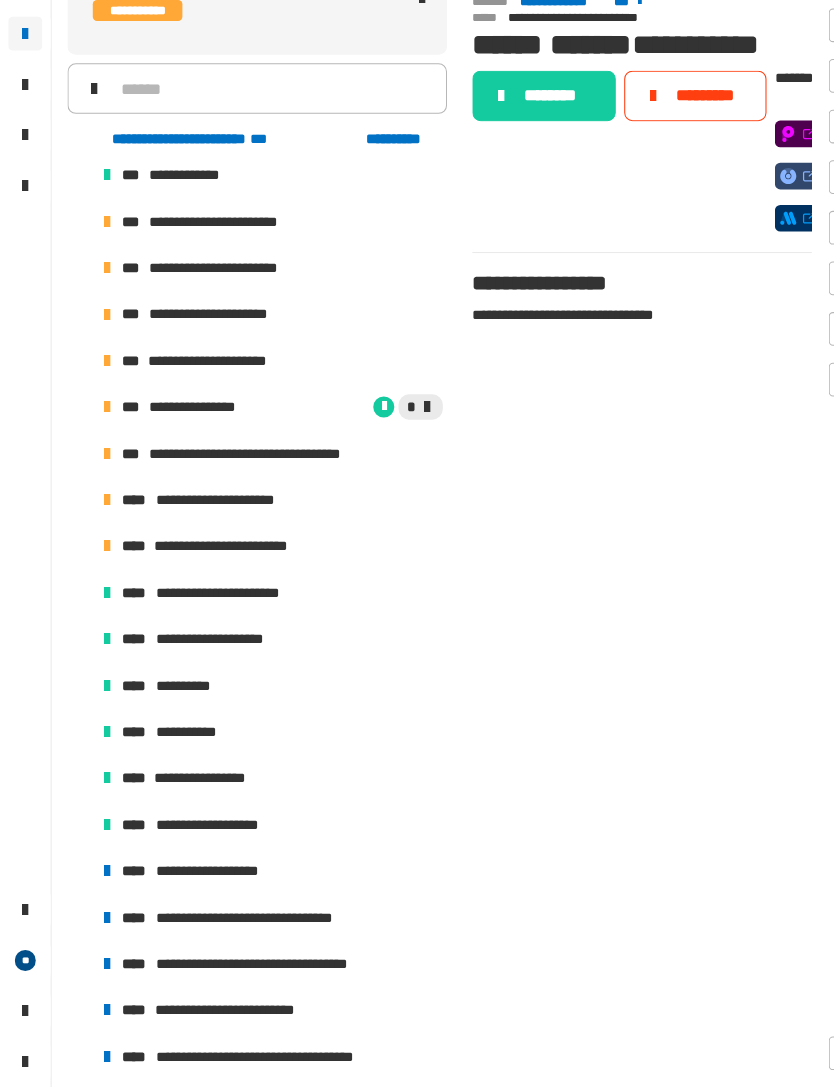 click on "**********" at bounding box center [203, 882] 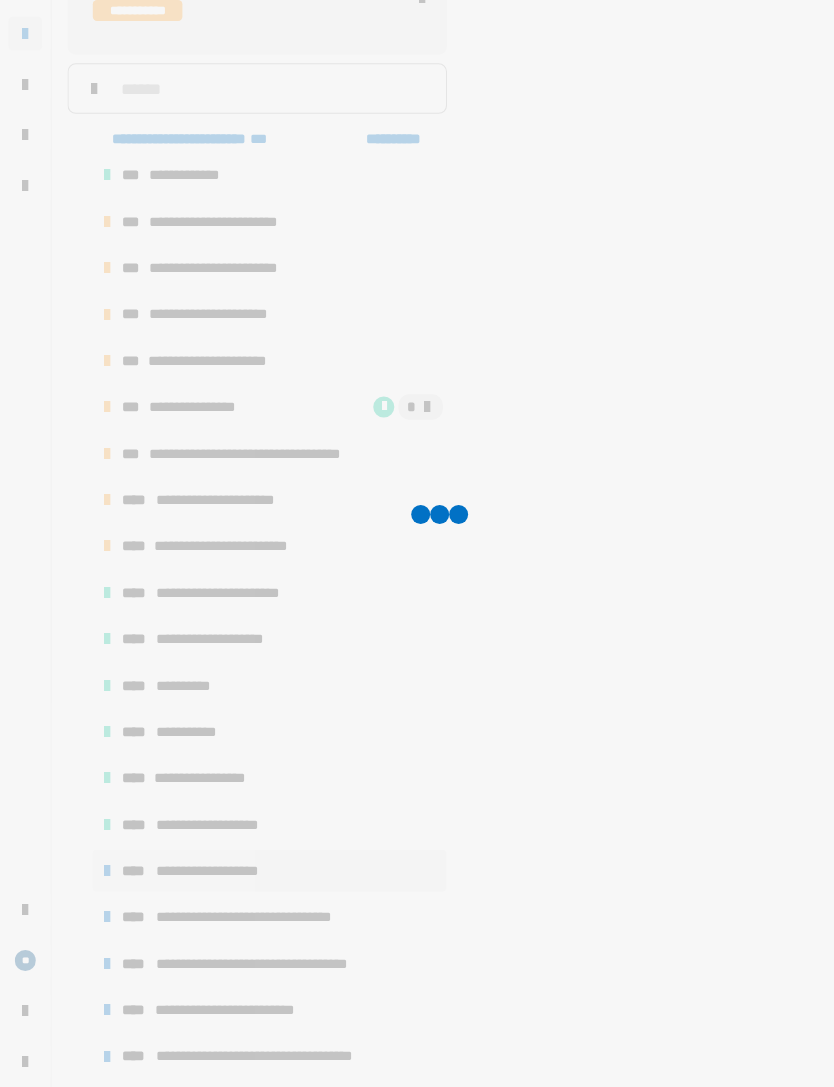 click 